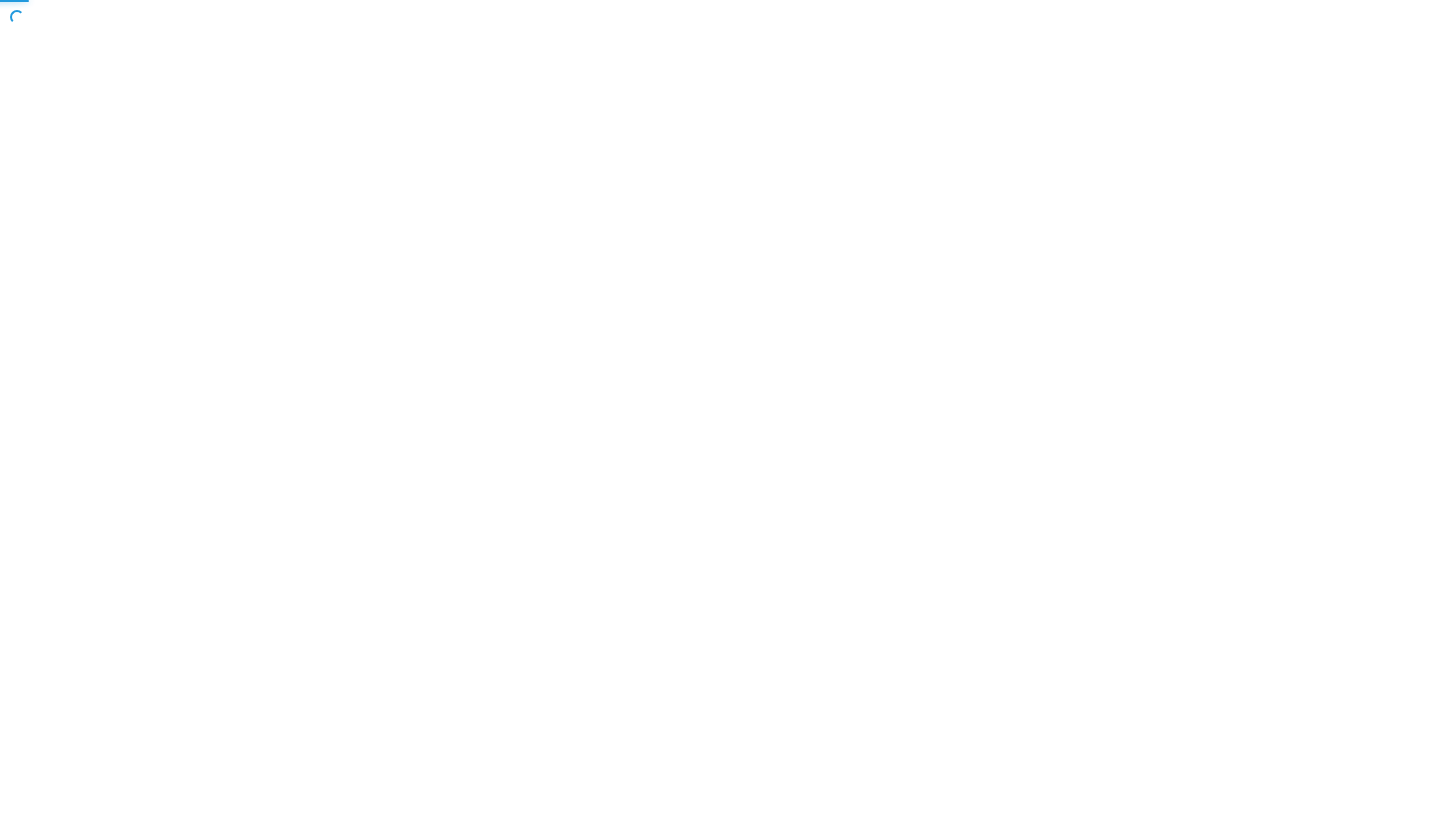 scroll, scrollTop: 0, scrollLeft: 0, axis: both 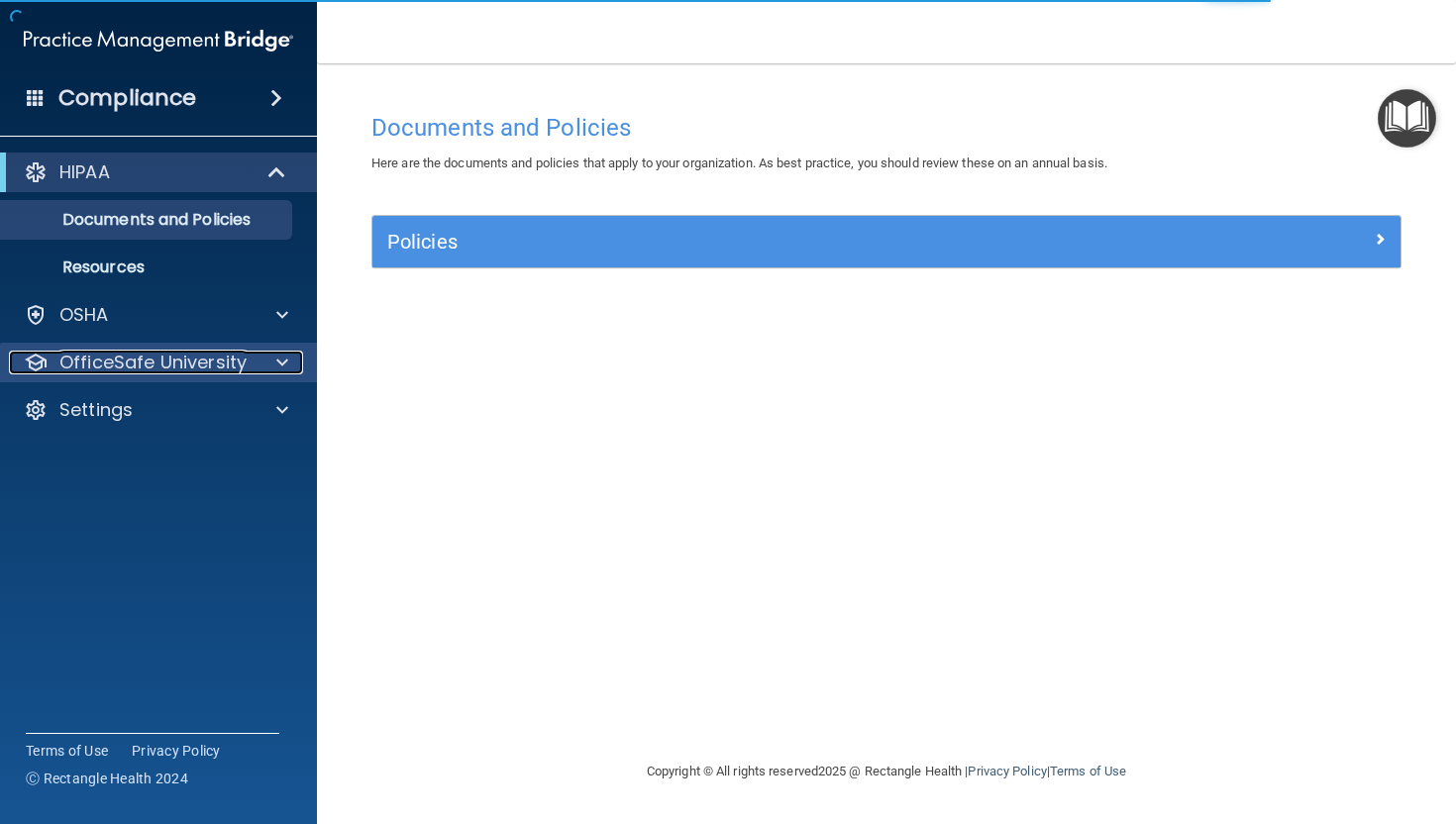 click on "OfficeSafe University" at bounding box center (153, 362) 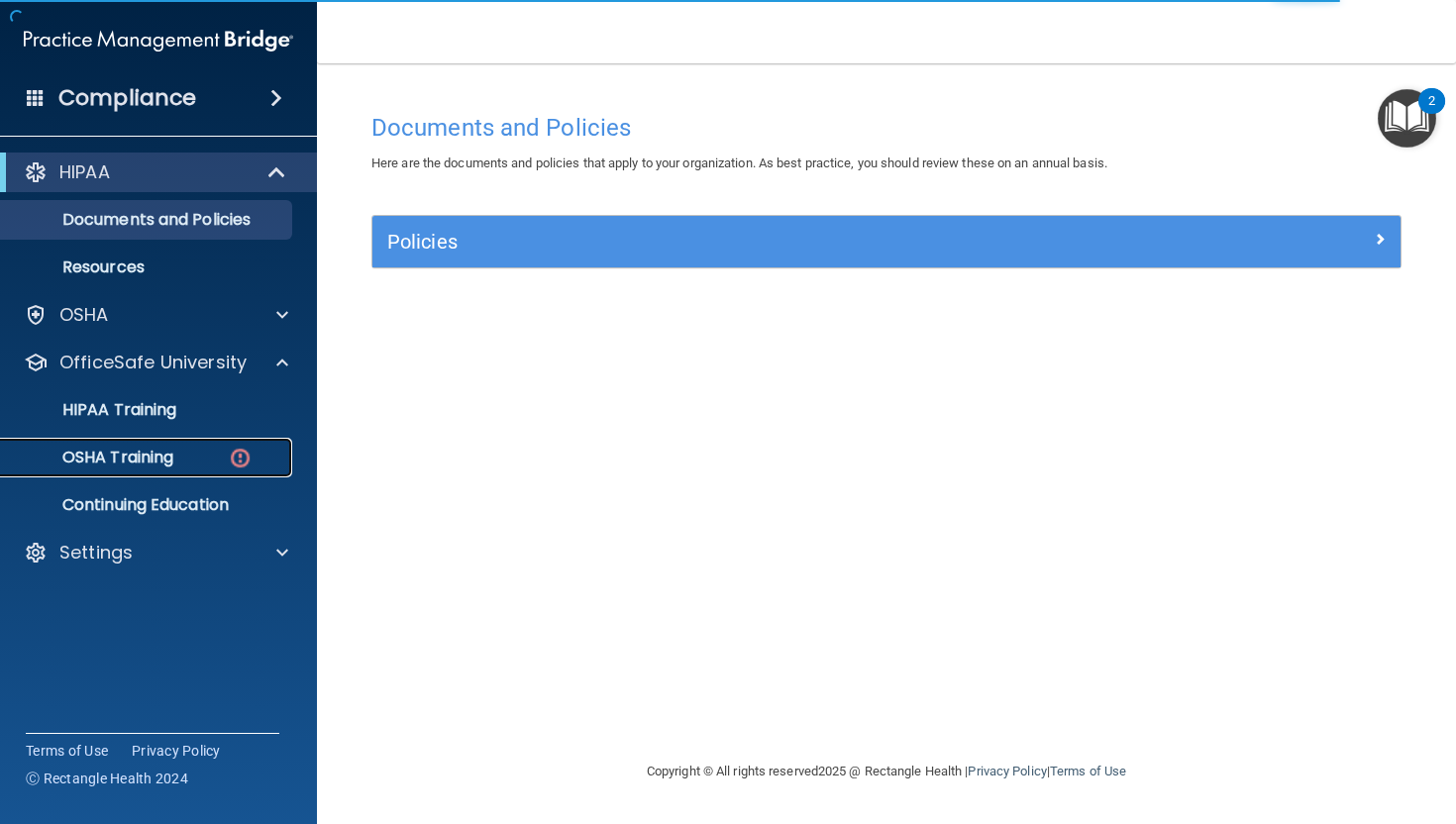 click on "OSHA Training" at bounding box center [93, 458] 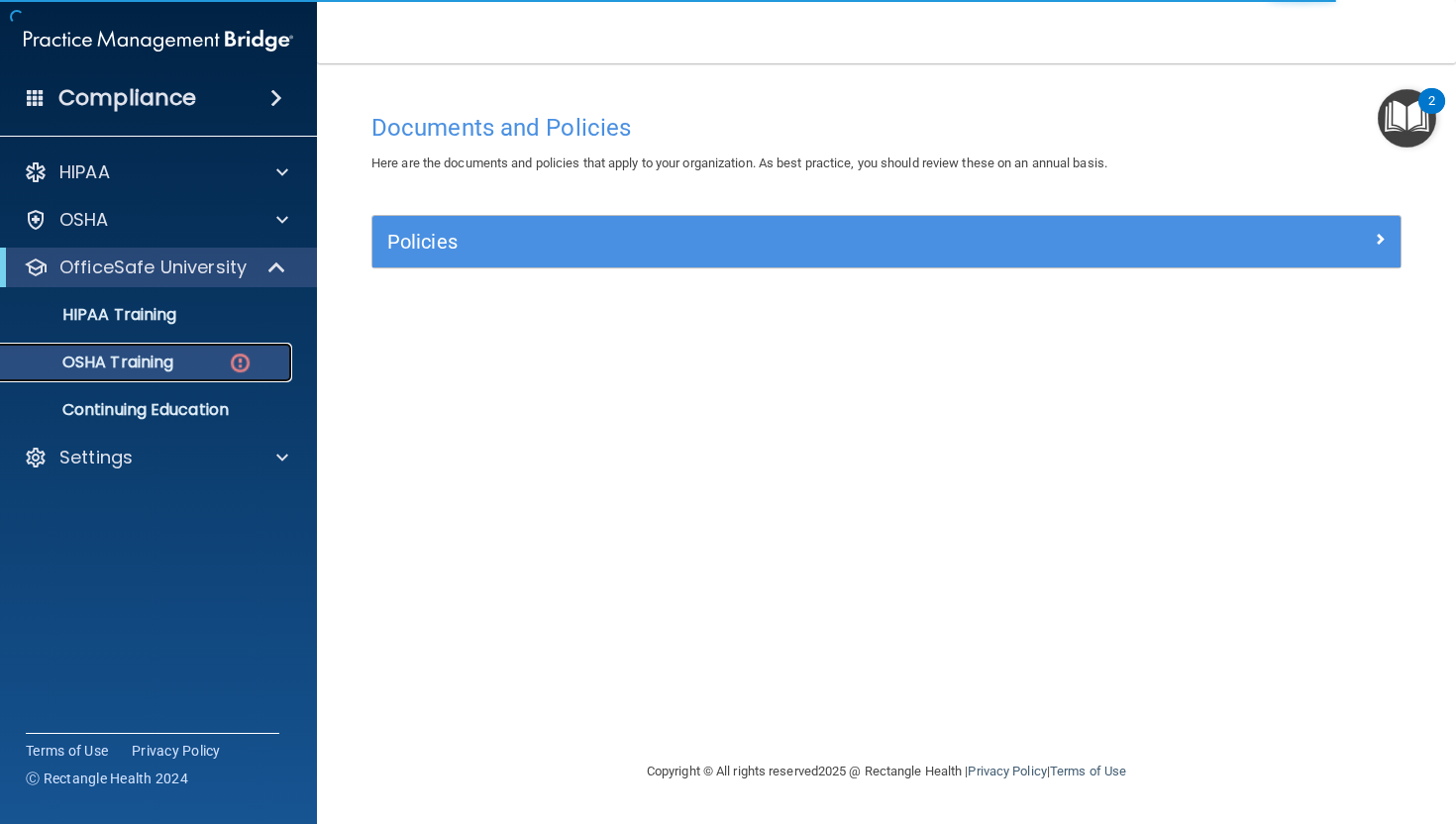 click on "OSHA Training" at bounding box center [136, 362] 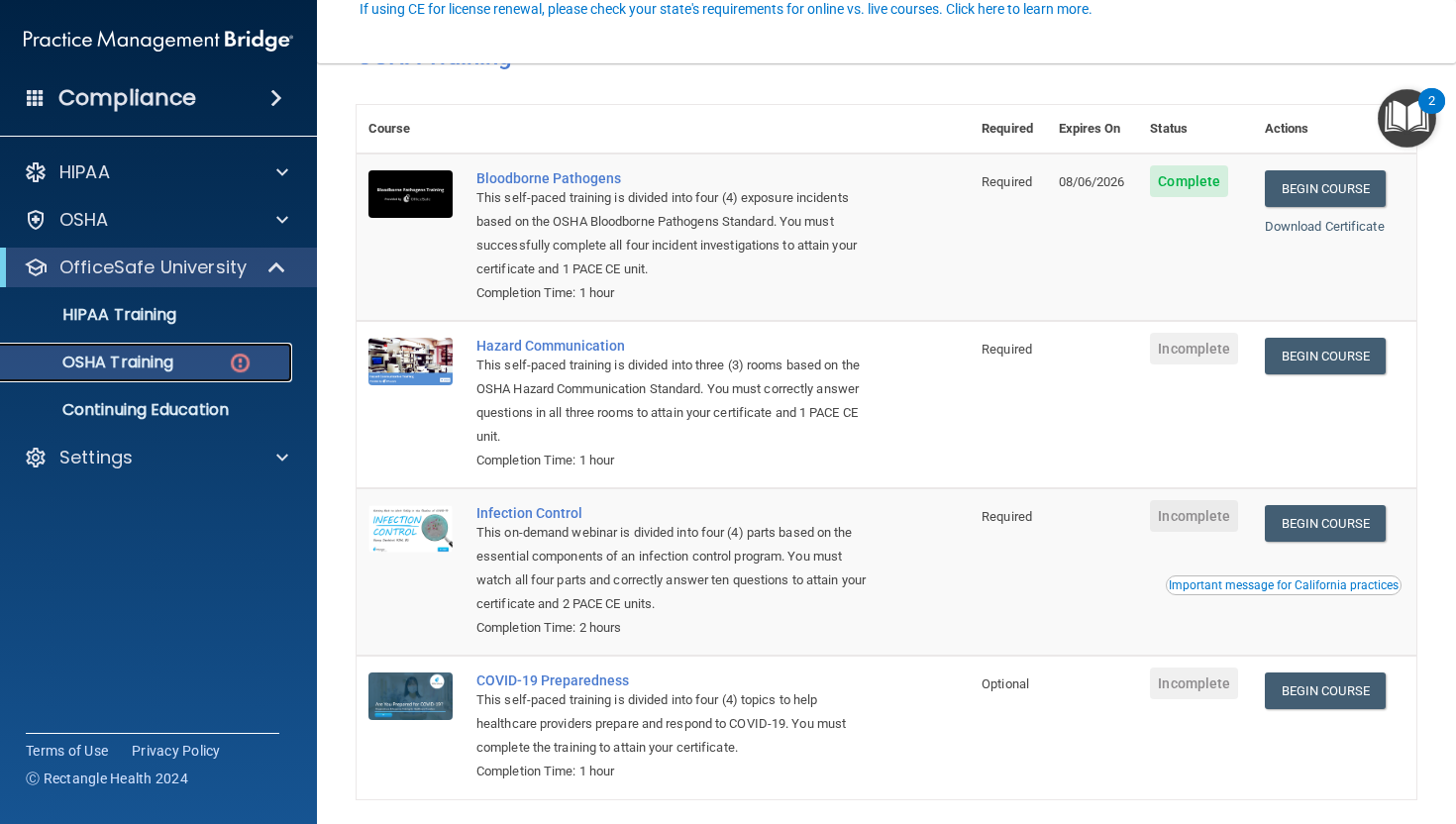 scroll, scrollTop: 203, scrollLeft: 0, axis: vertical 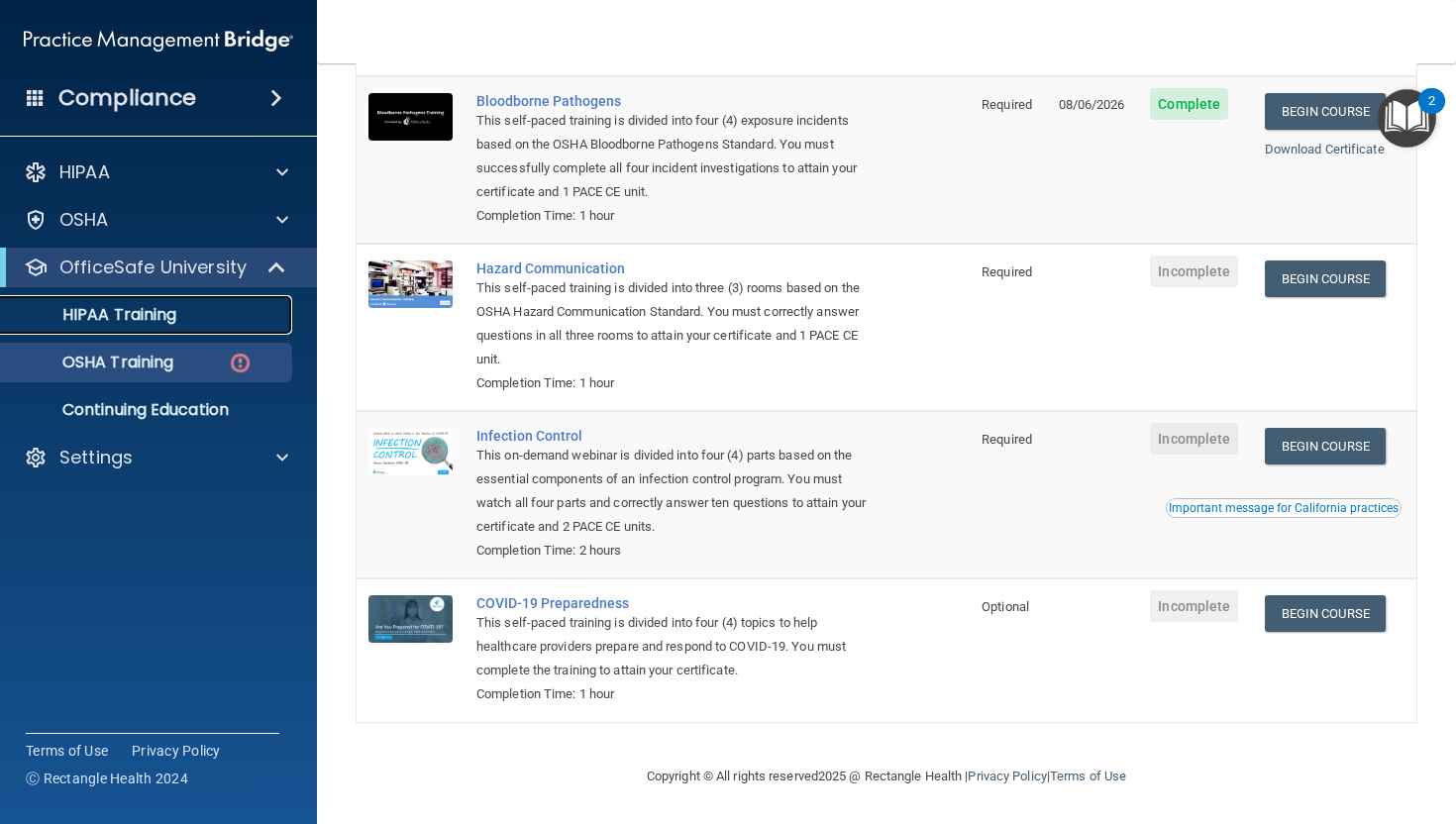 click on "HIPAA Training" at bounding box center (94, 315) 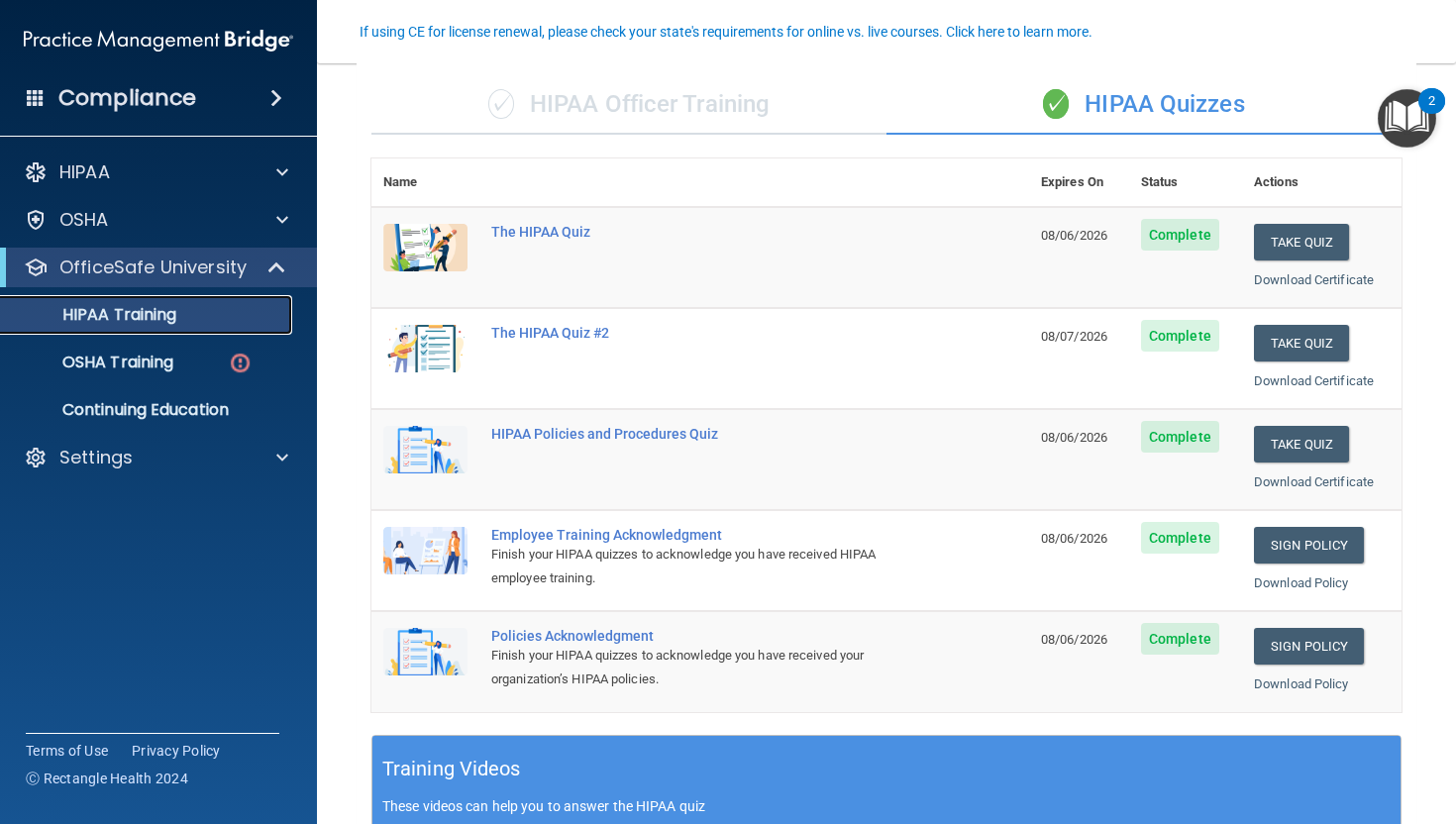 scroll, scrollTop: 180, scrollLeft: 0, axis: vertical 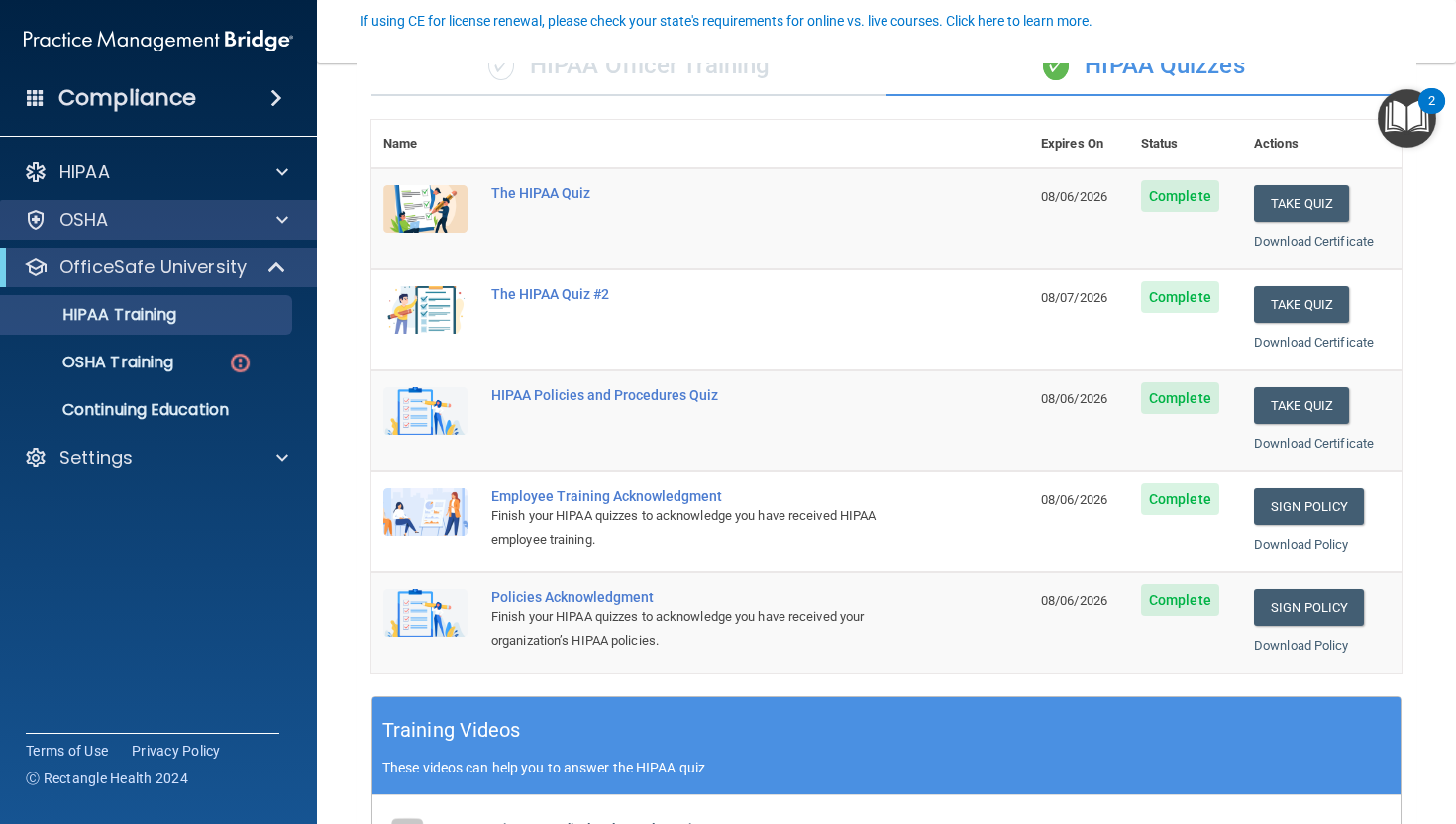 click on "OSHA" at bounding box center (158, 220) 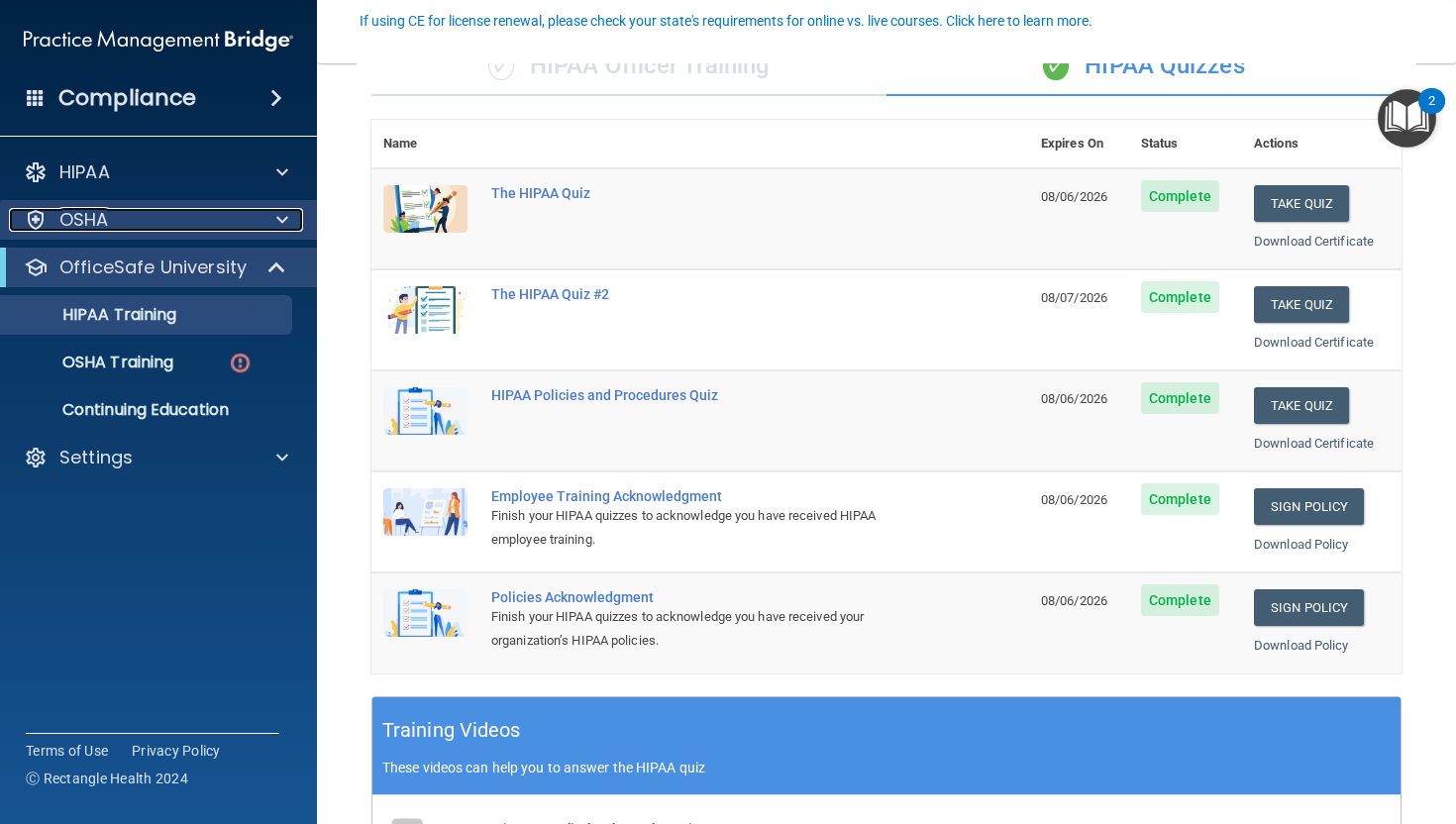 click at bounding box center [279, 220] 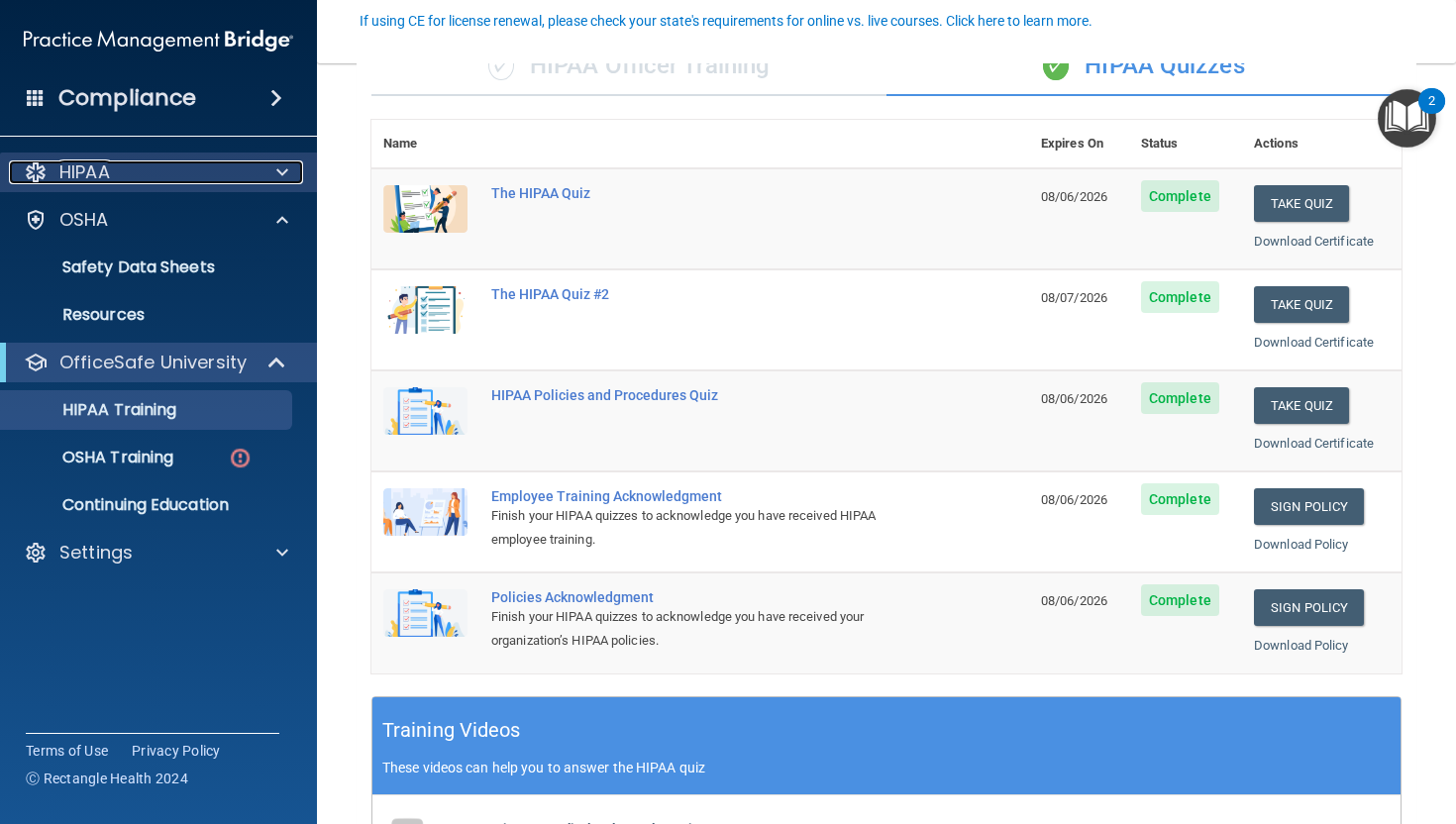 click at bounding box center (279, 172) 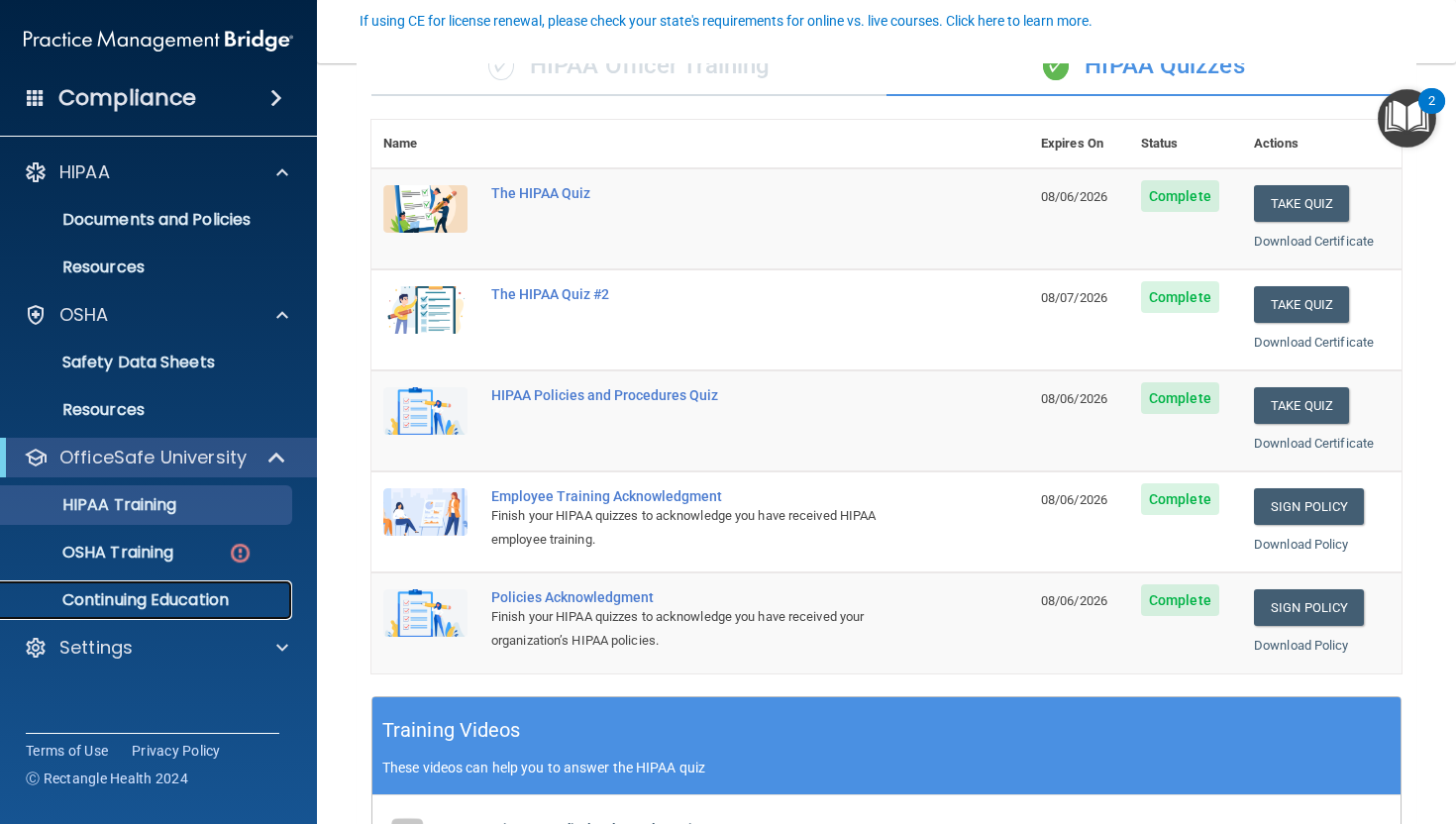 click on "Continuing Education" at bounding box center (148, 600) 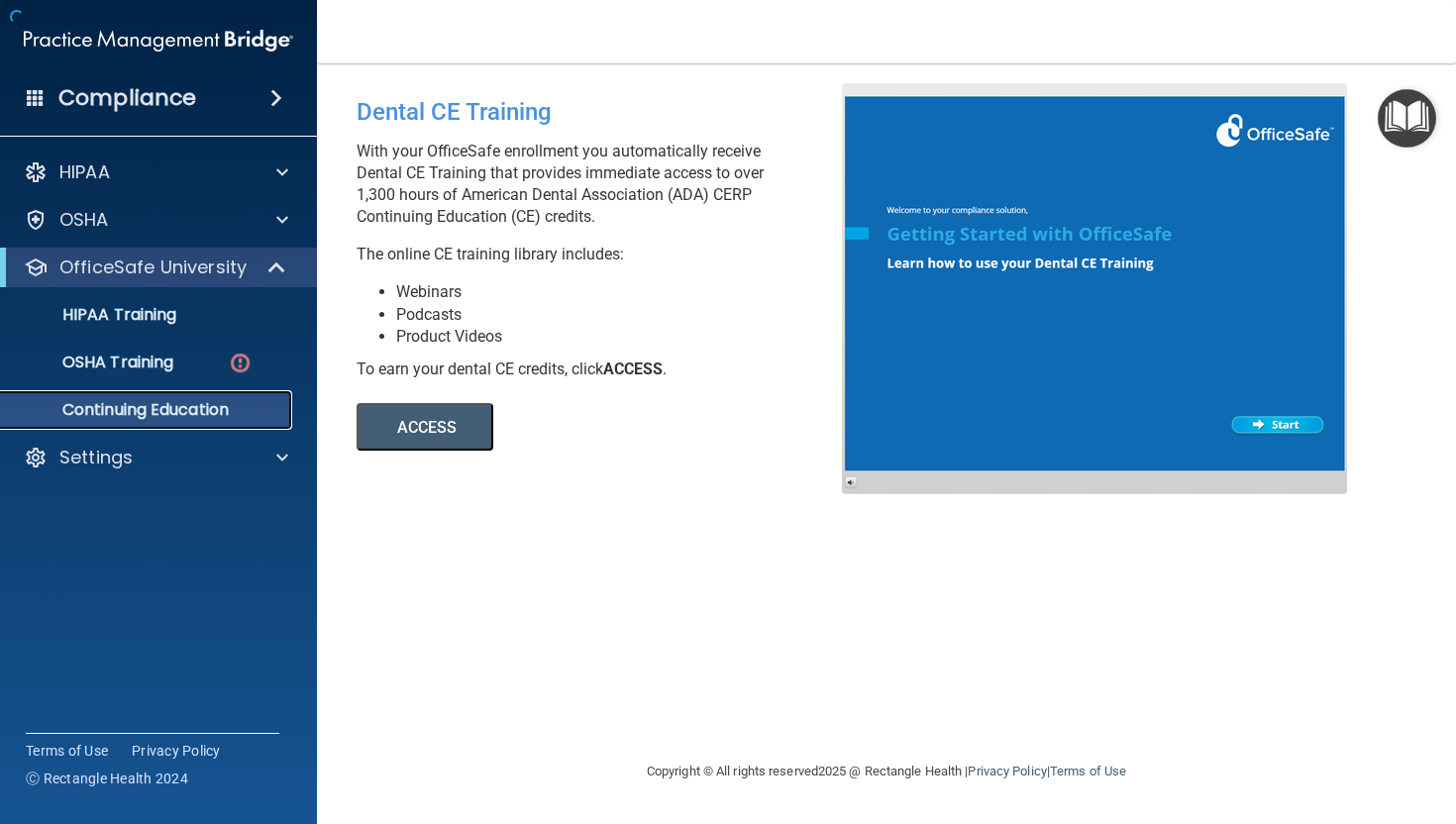 scroll, scrollTop: 0, scrollLeft: 0, axis: both 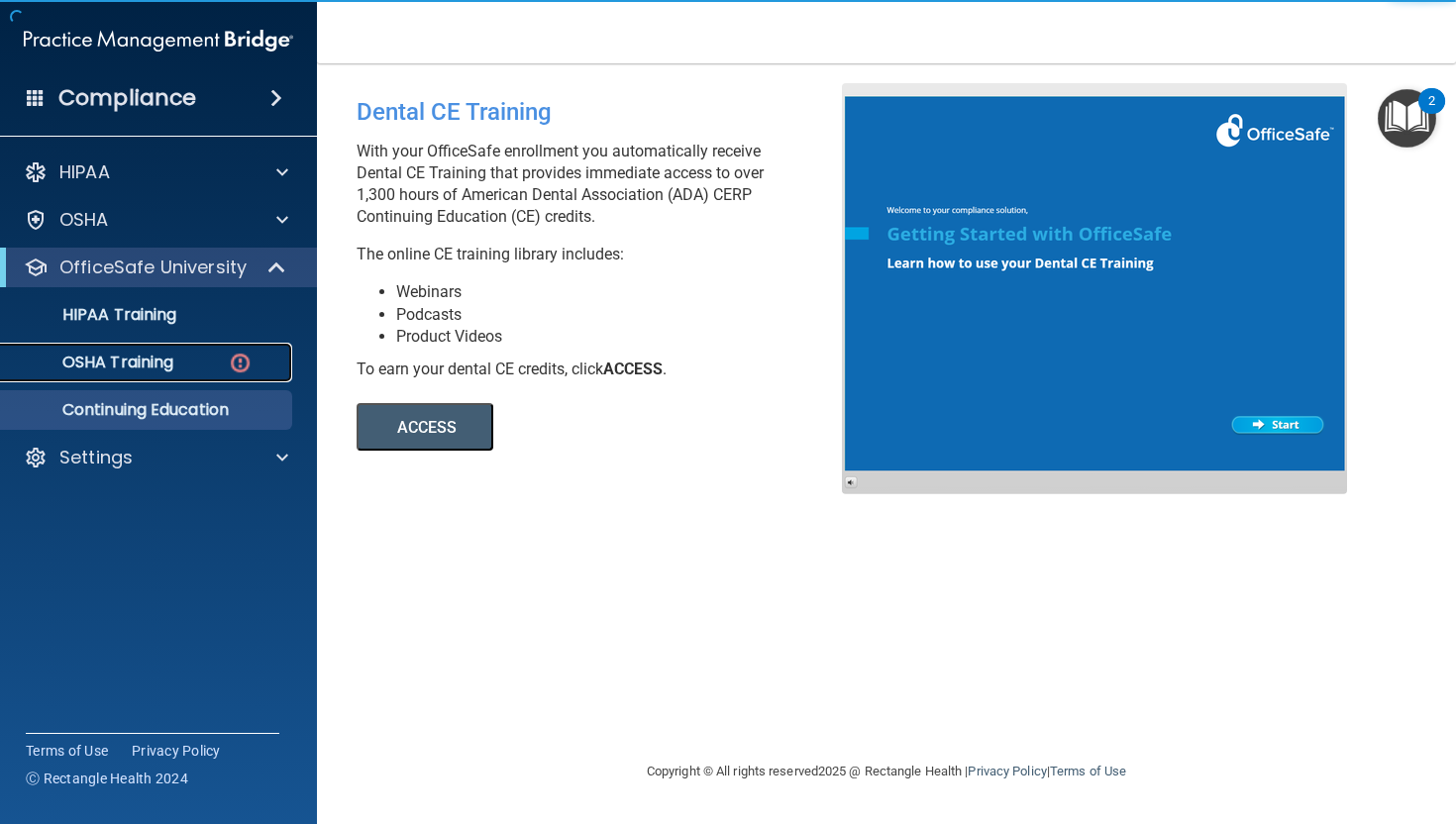 click on "OSHA Training" at bounding box center (93, 362) 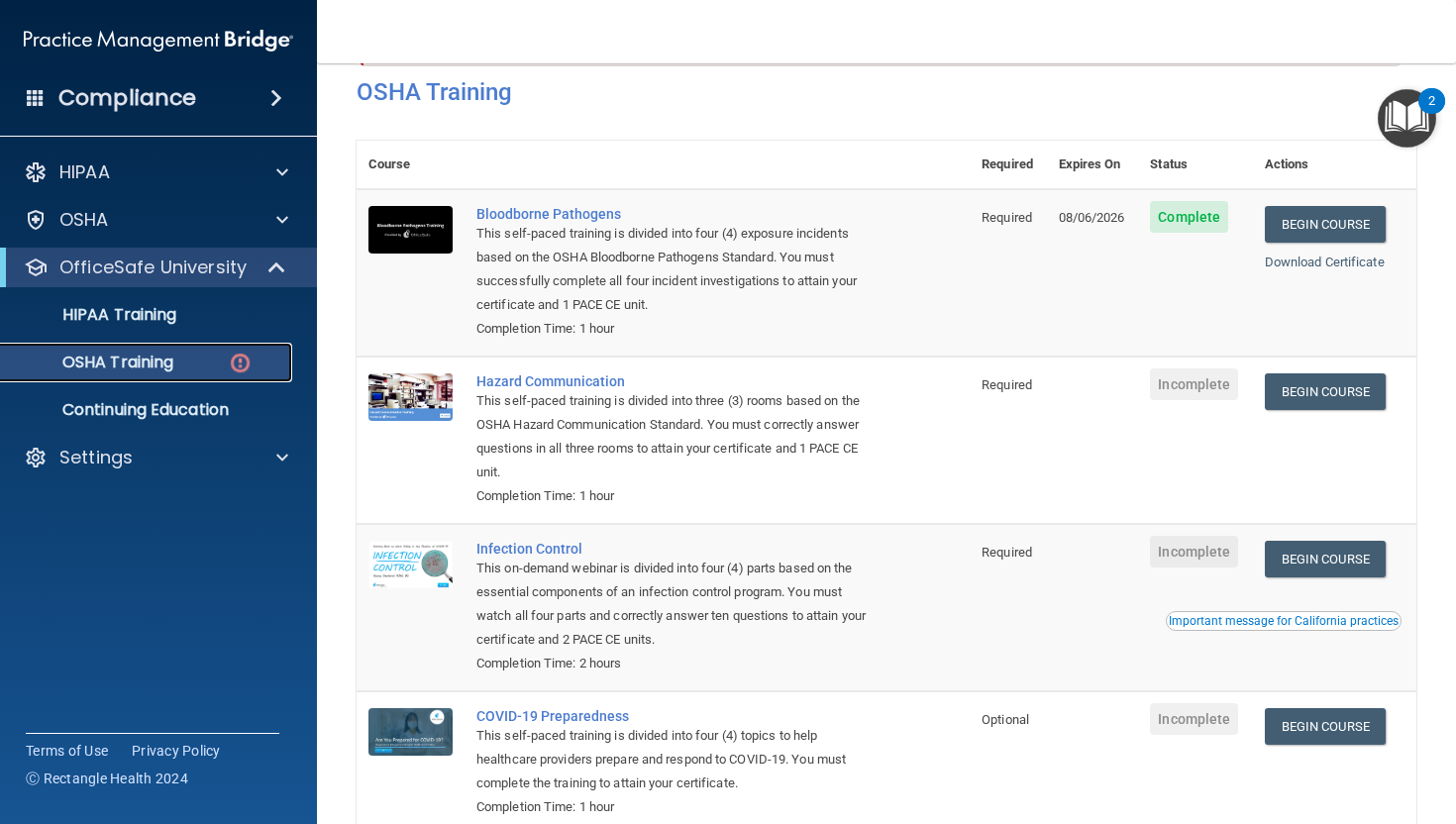 scroll, scrollTop: 0, scrollLeft: 0, axis: both 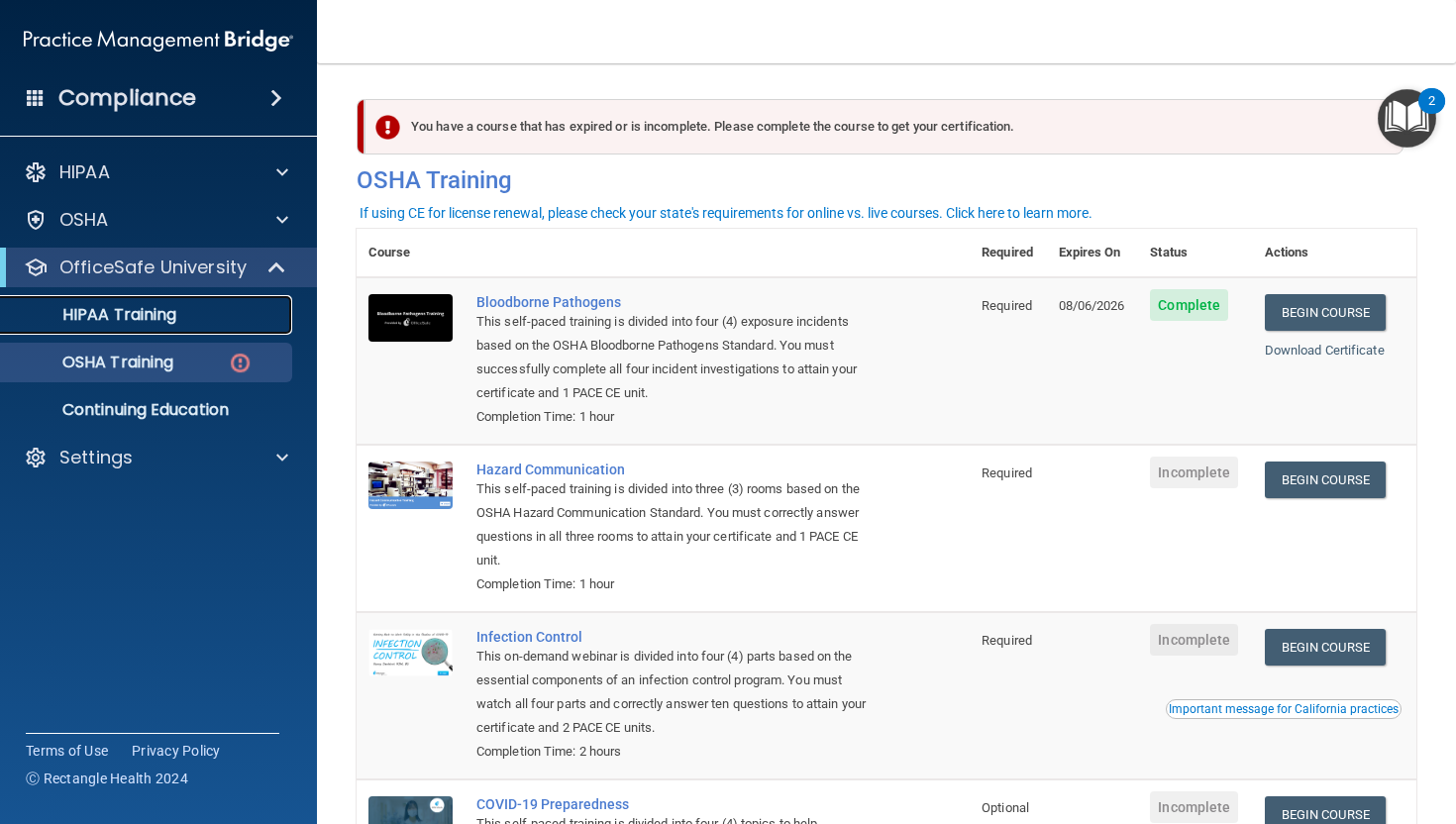 click on "HIPAA Training" at bounding box center [94, 315] 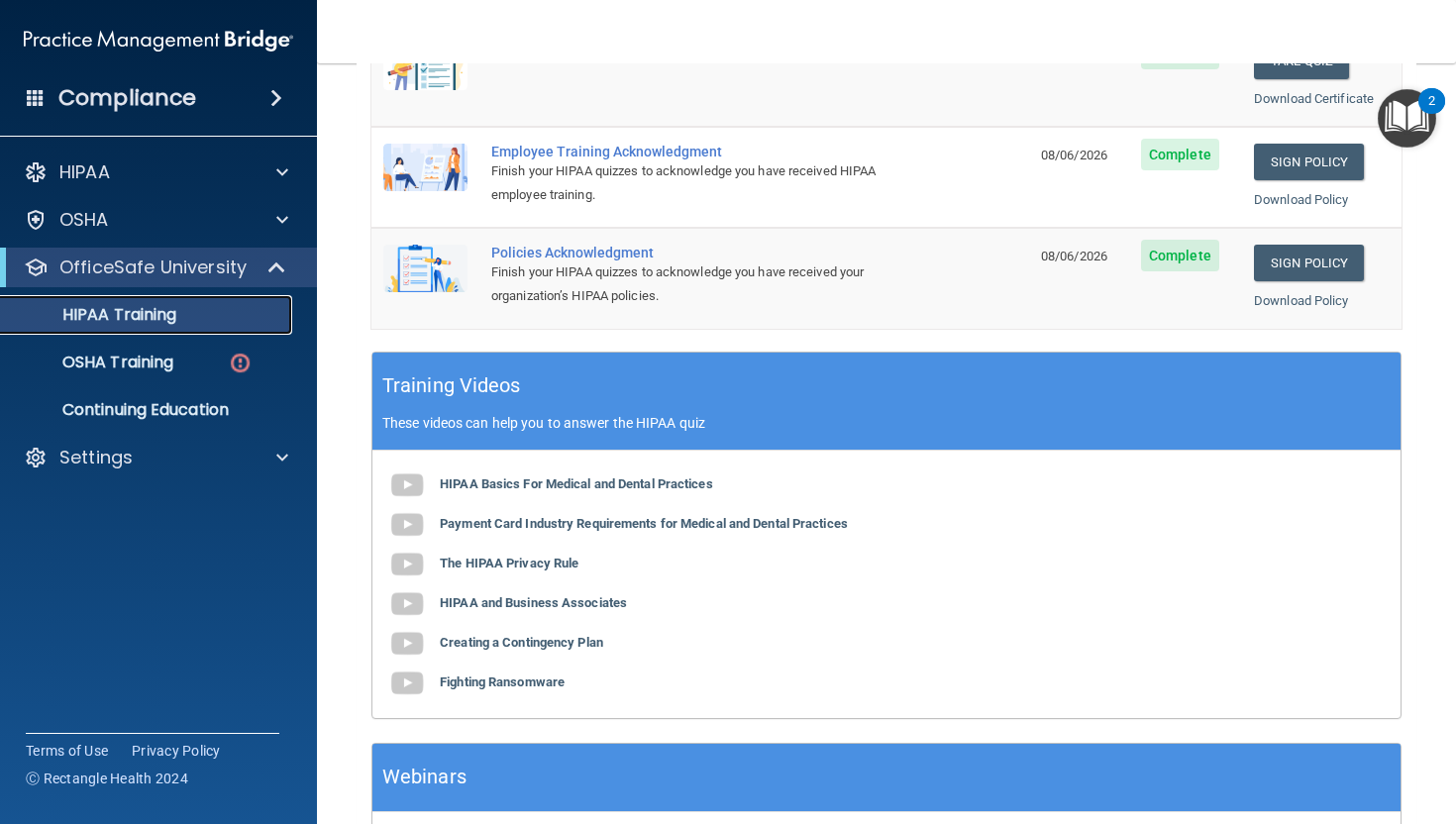 scroll, scrollTop: 667, scrollLeft: 0, axis: vertical 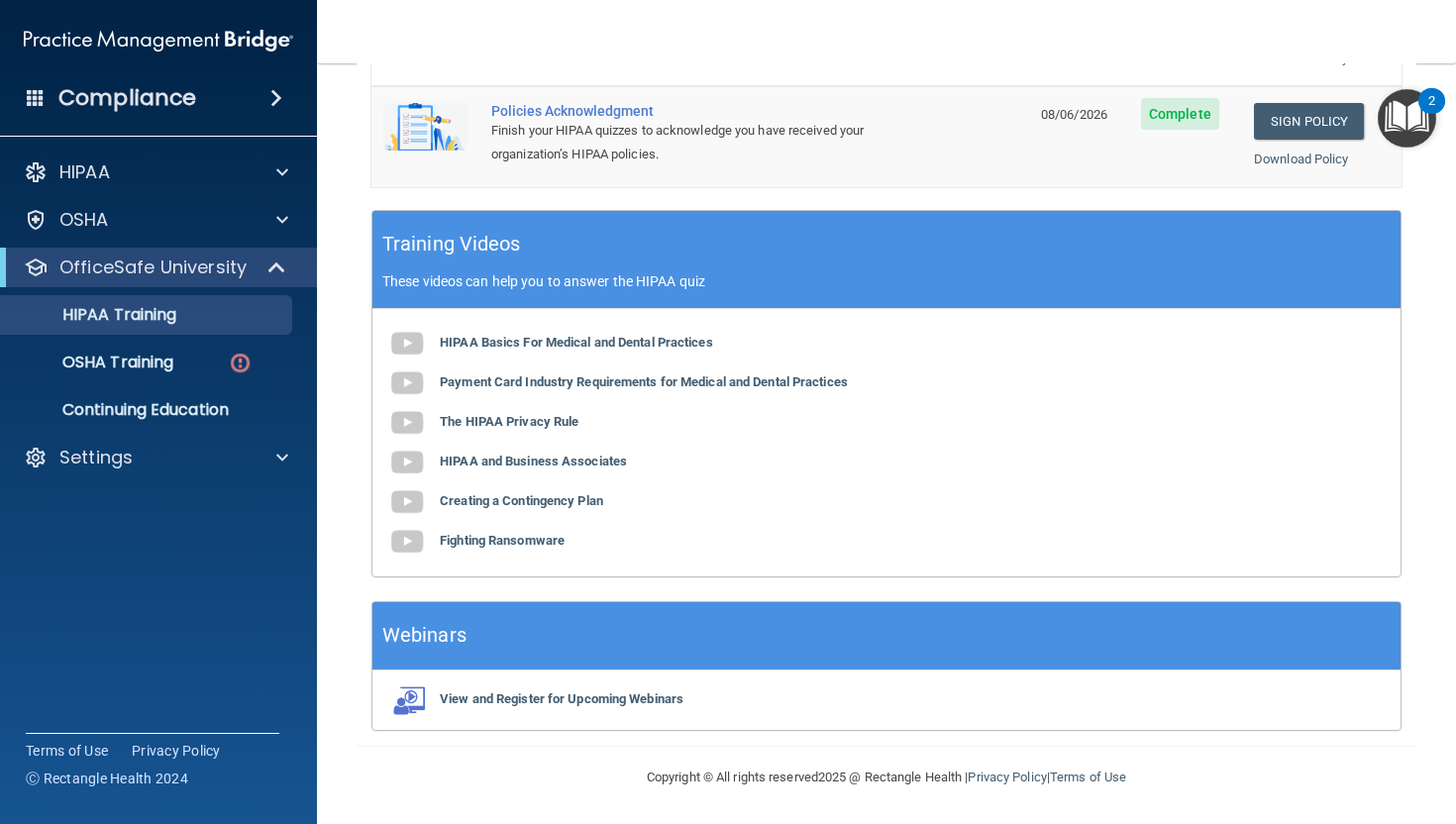 click on "HIPAA
Documents and Policies                 Report an Incident               Business Associates               Emergency Planning               Resources                 HIPAA Risk Assessment
OSHA
Documents               Safety Data Sheets               Self-Assessment                Injury and Illness Report                Resources
PCI
PCI Compliance                Merchant Savings Calculator
OfficeSafe University
HIPAA Training                   OSHA Training                   Continuing Education
Settings
My Account               My Users               Services                 Sign Out" at bounding box center (158, 319) 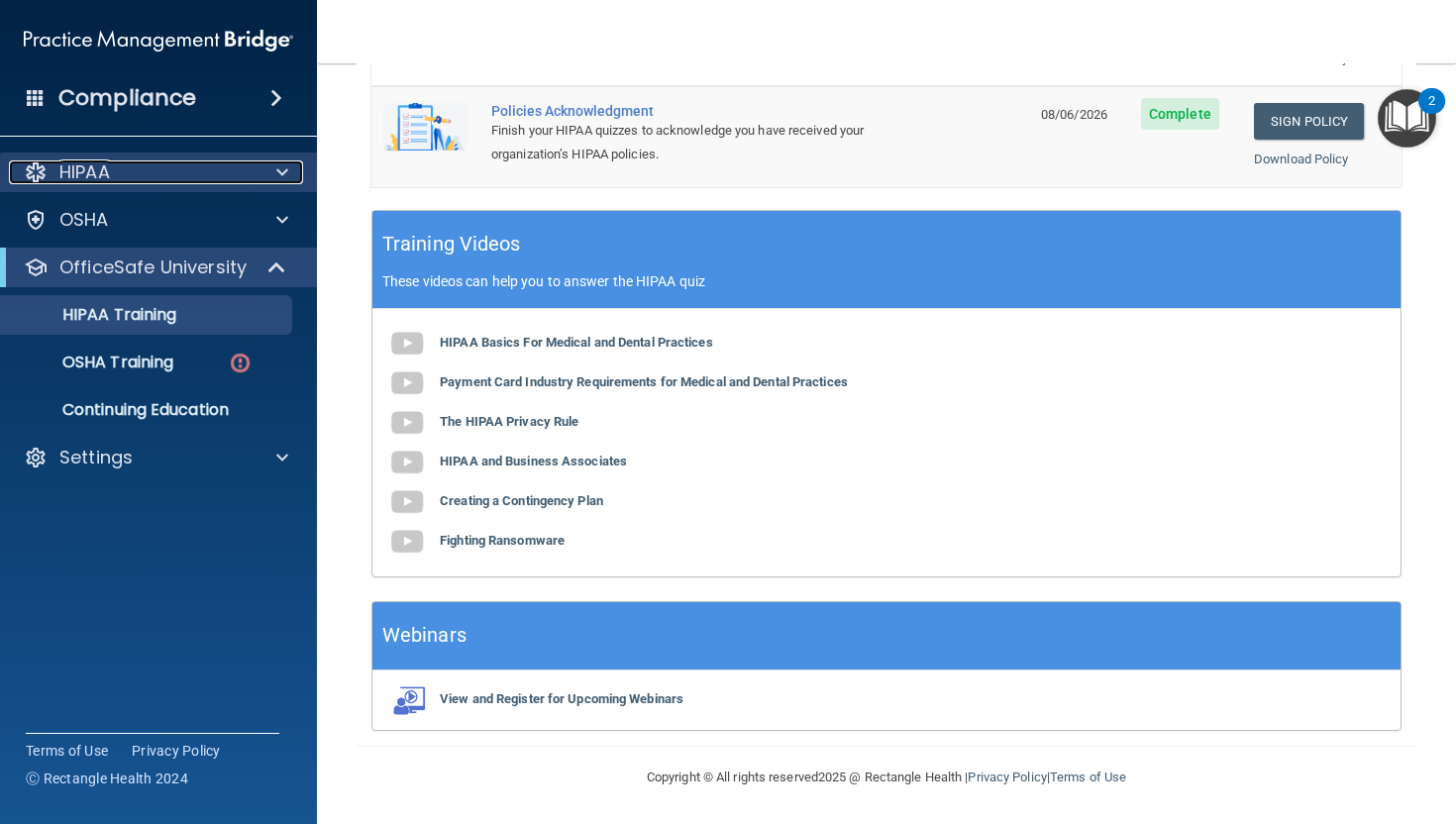 click on "HIPAA" at bounding box center [84, 172] 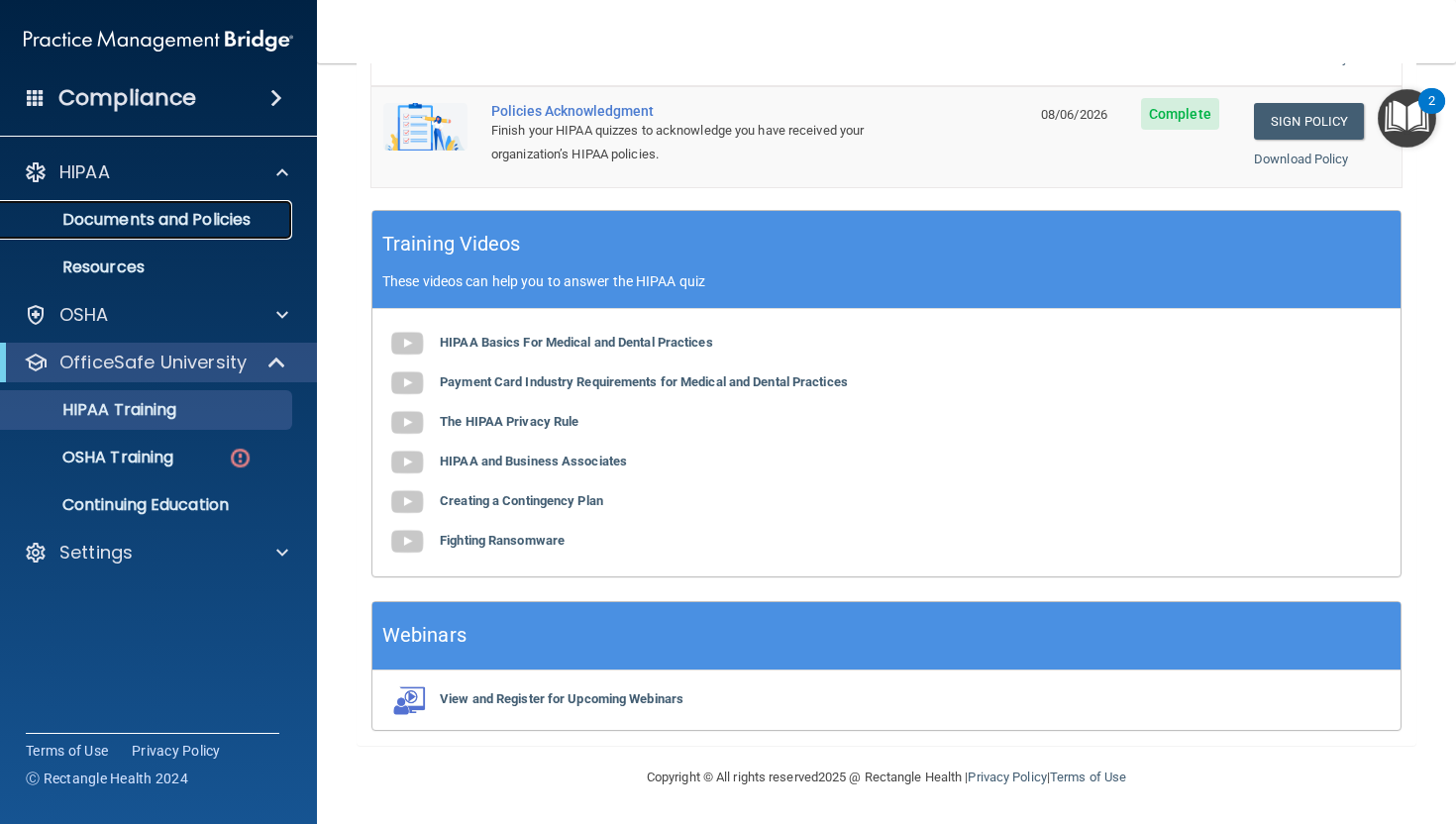 click on "Documents and Policies" at bounding box center [148, 220] 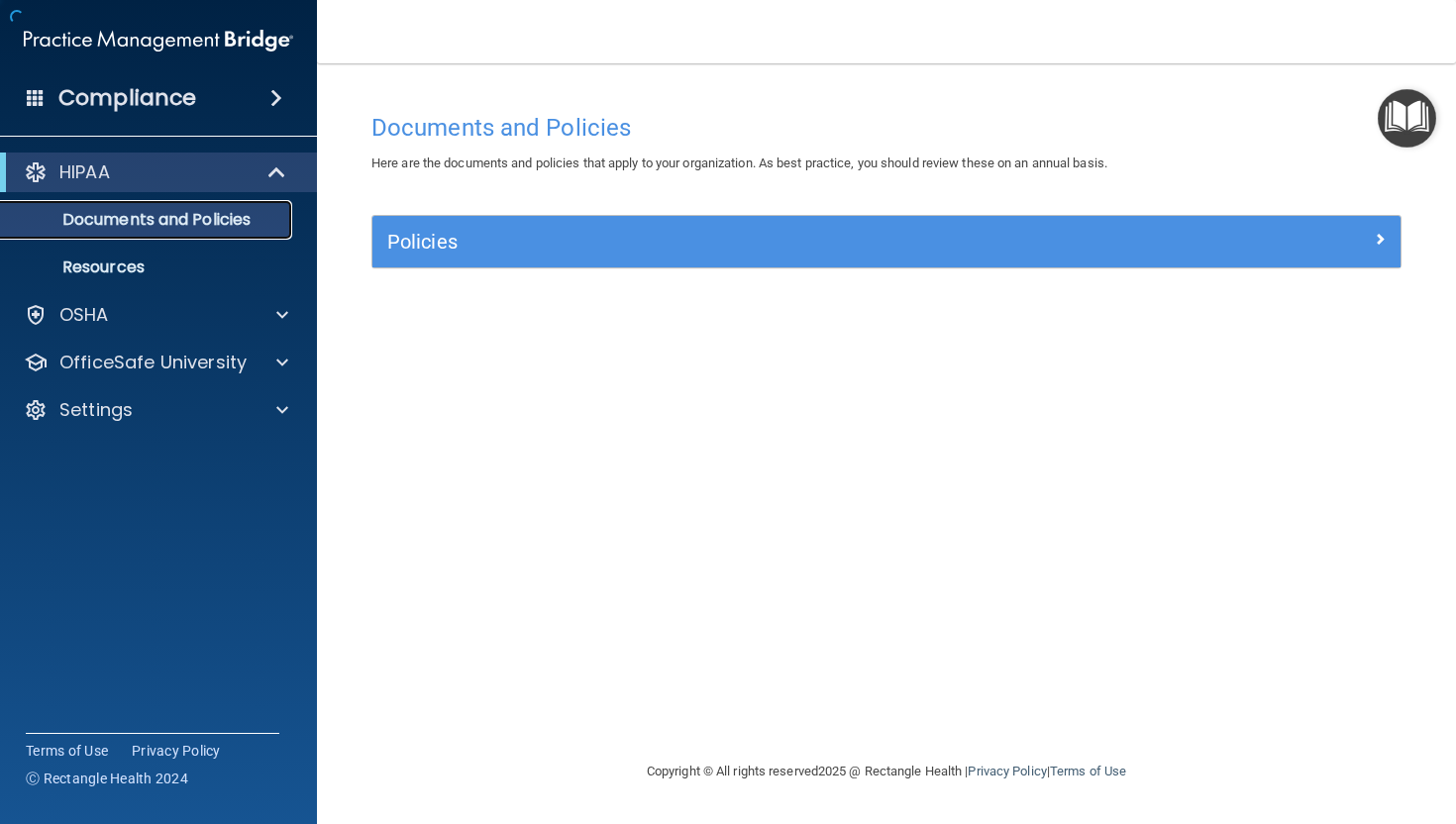 scroll, scrollTop: 0, scrollLeft: 0, axis: both 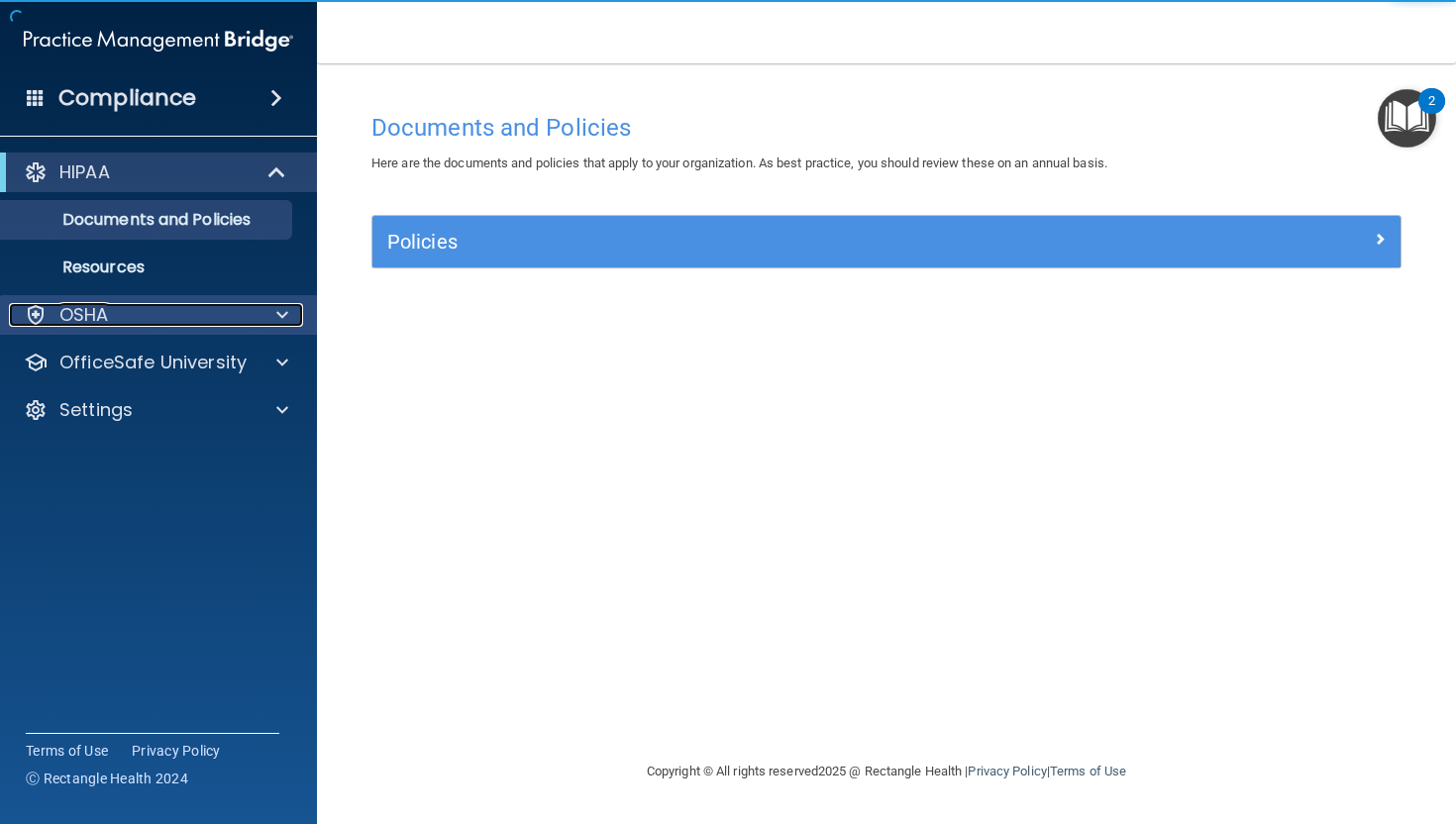 click on "OSHA" at bounding box center [84, 315] 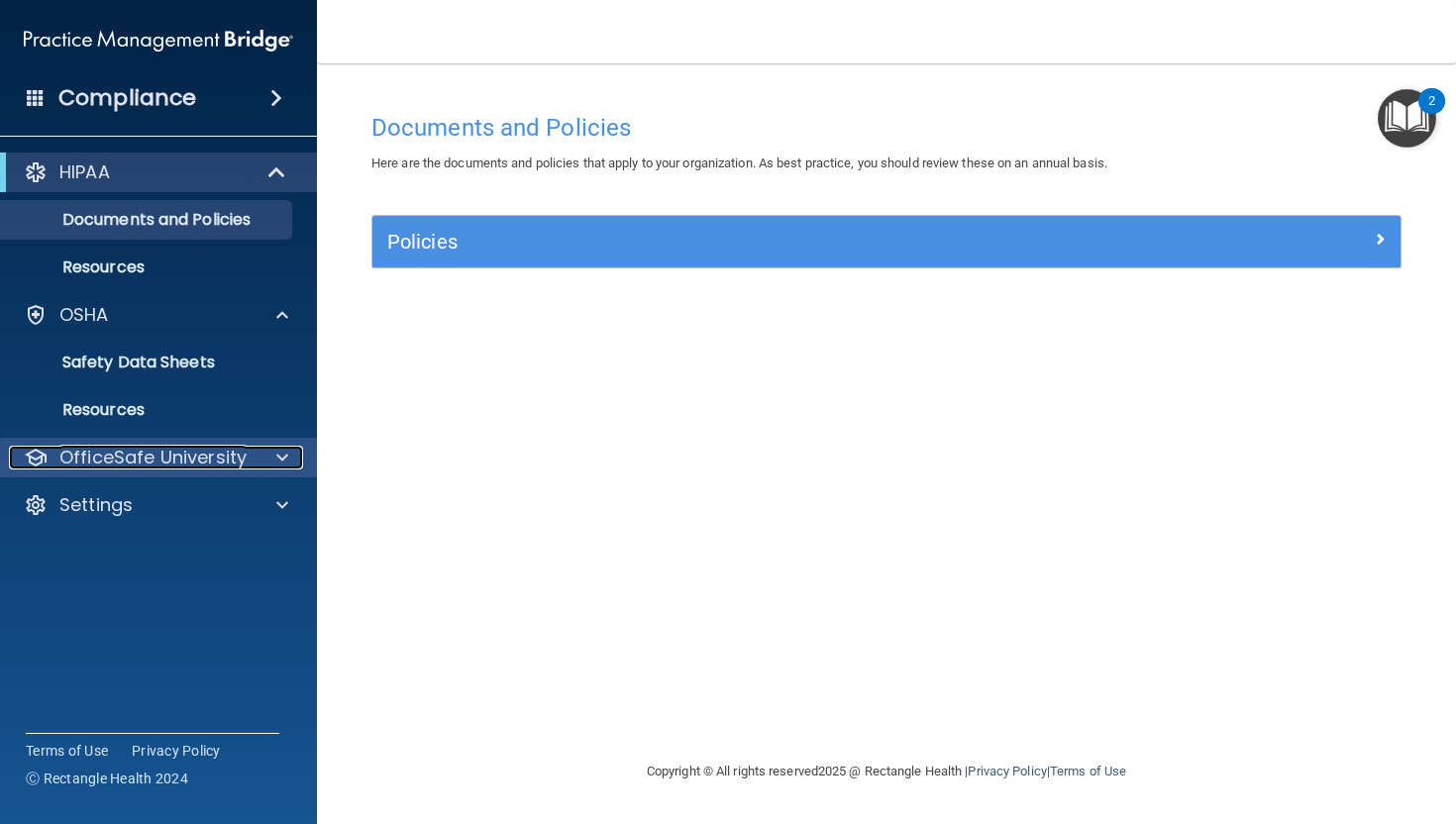 click on "OfficeSafe University" at bounding box center [153, 458] 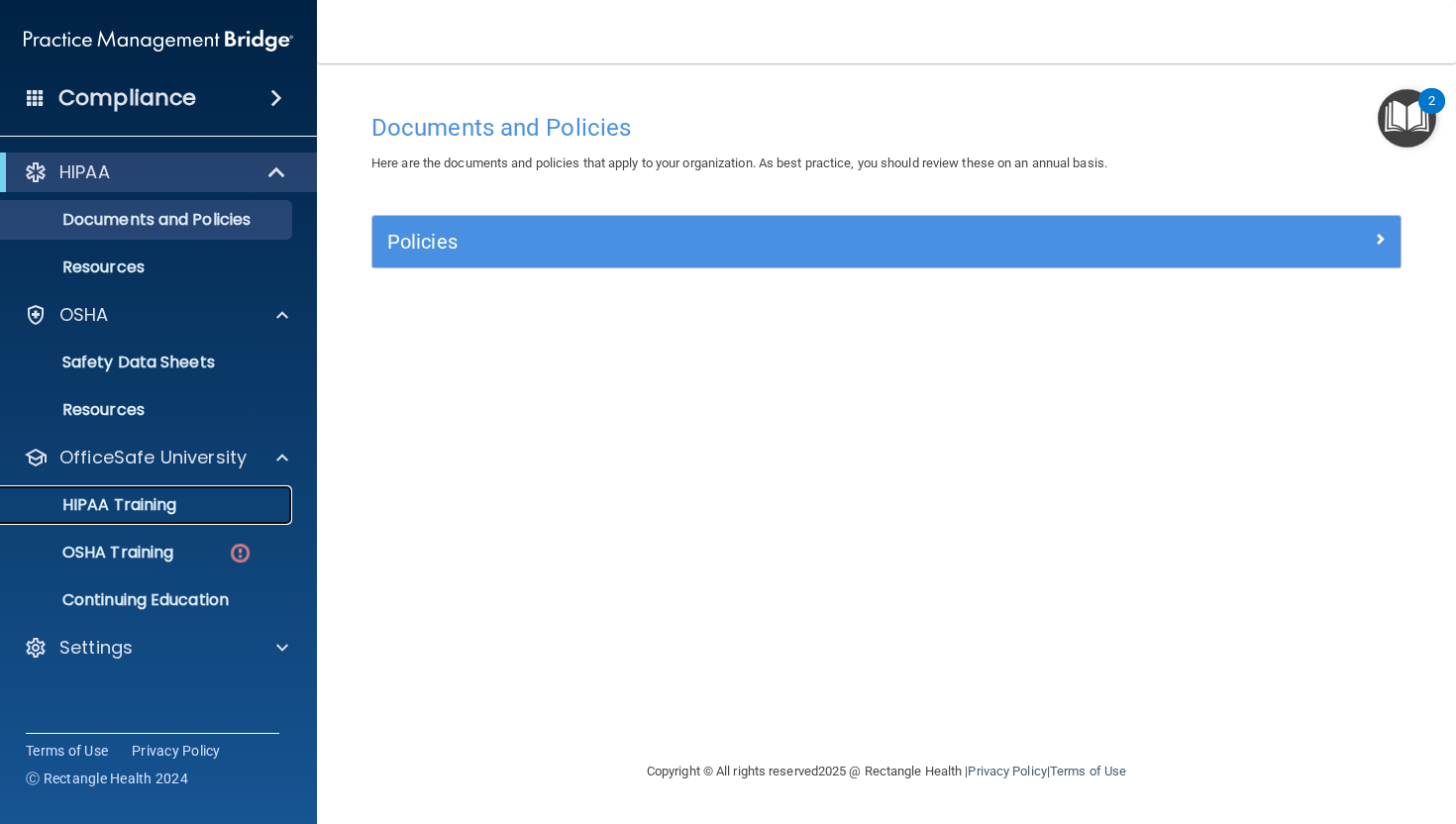 click on "HIPAA Training" at bounding box center [94, 505] 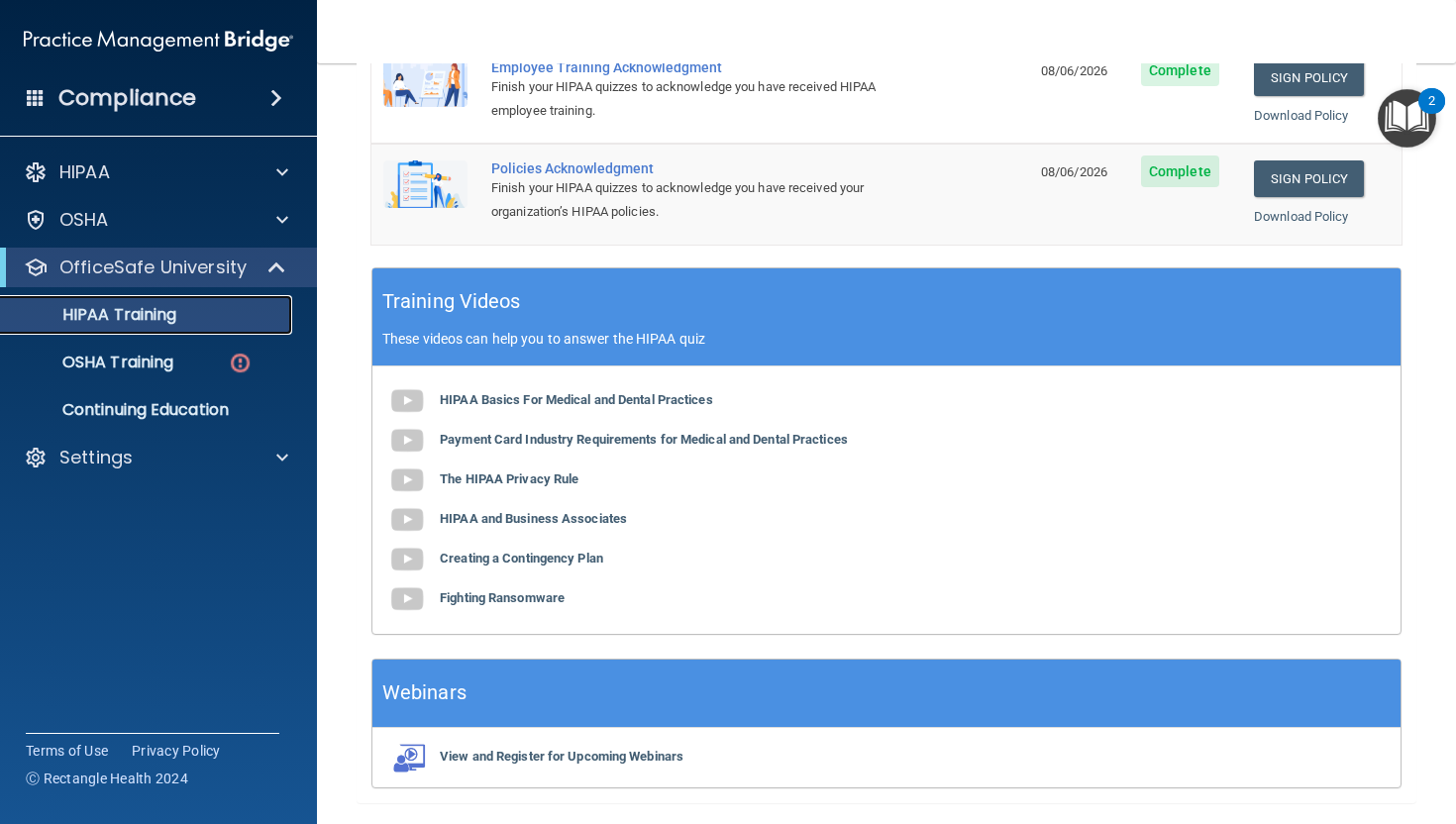 scroll, scrollTop: 633, scrollLeft: 0, axis: vertical 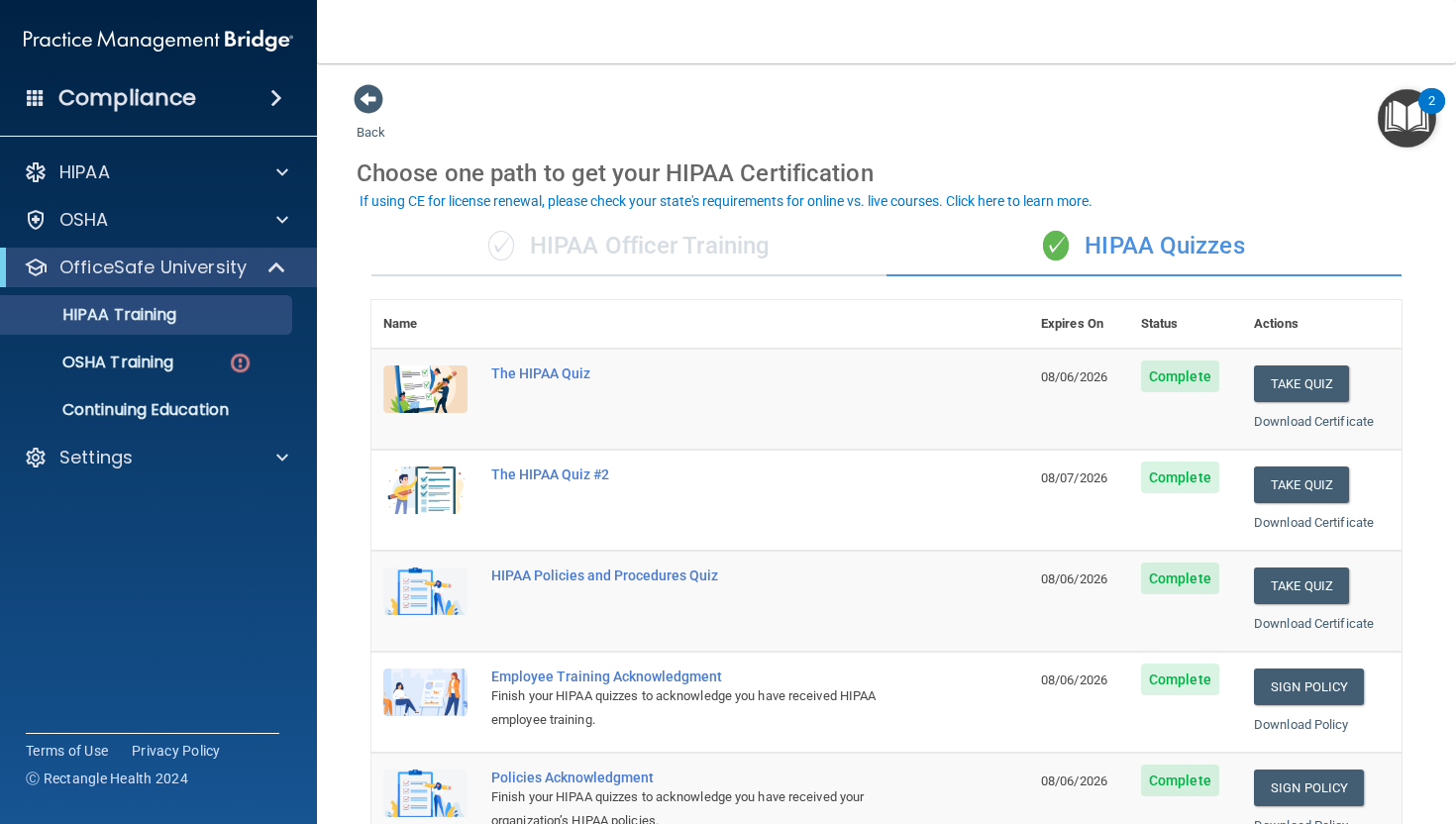 click on "✓   HIPAA Officer Training" at bounding box center [629, 247] 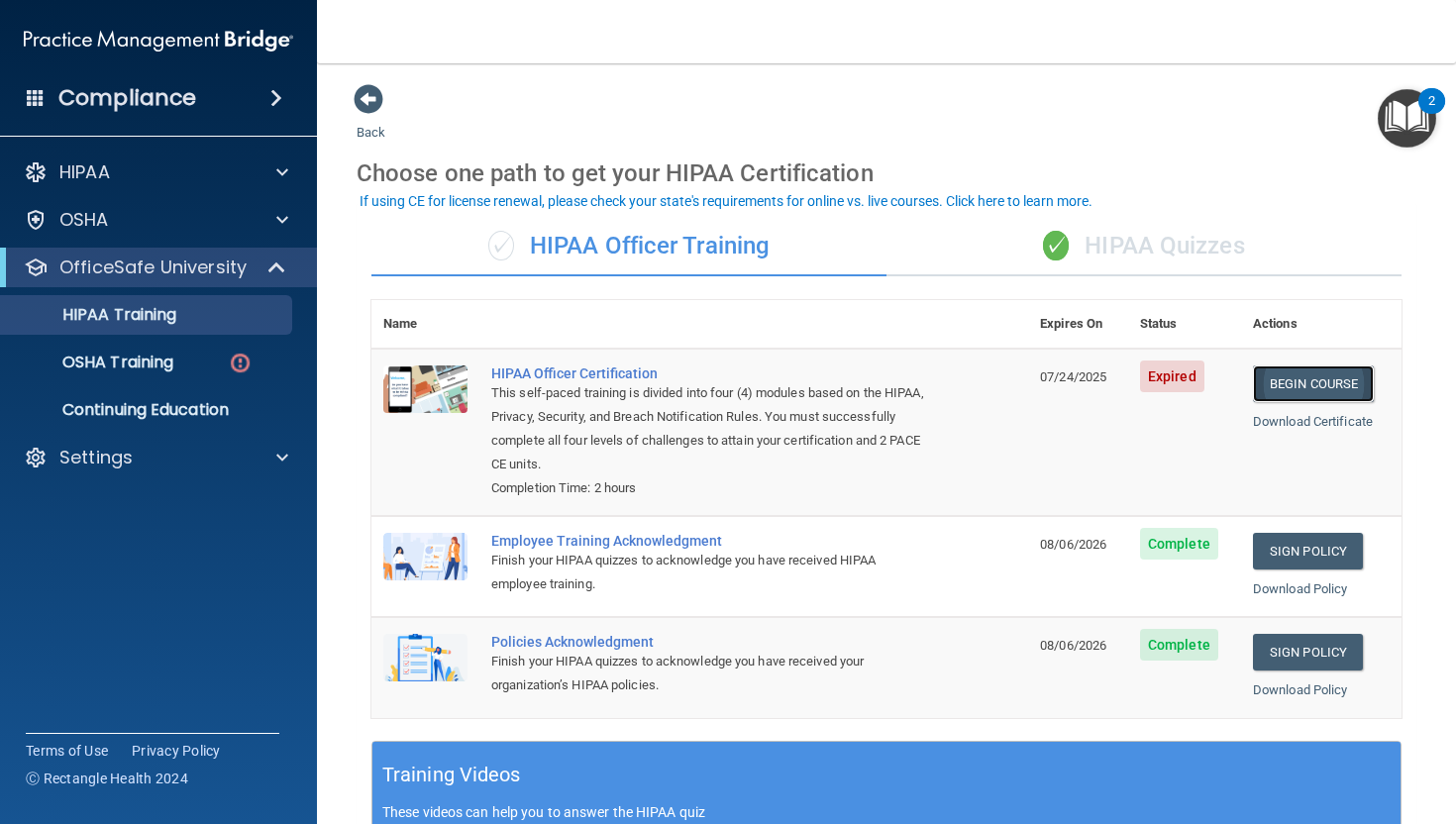 click on "Begin Course" at bounding box center (1313, 383) 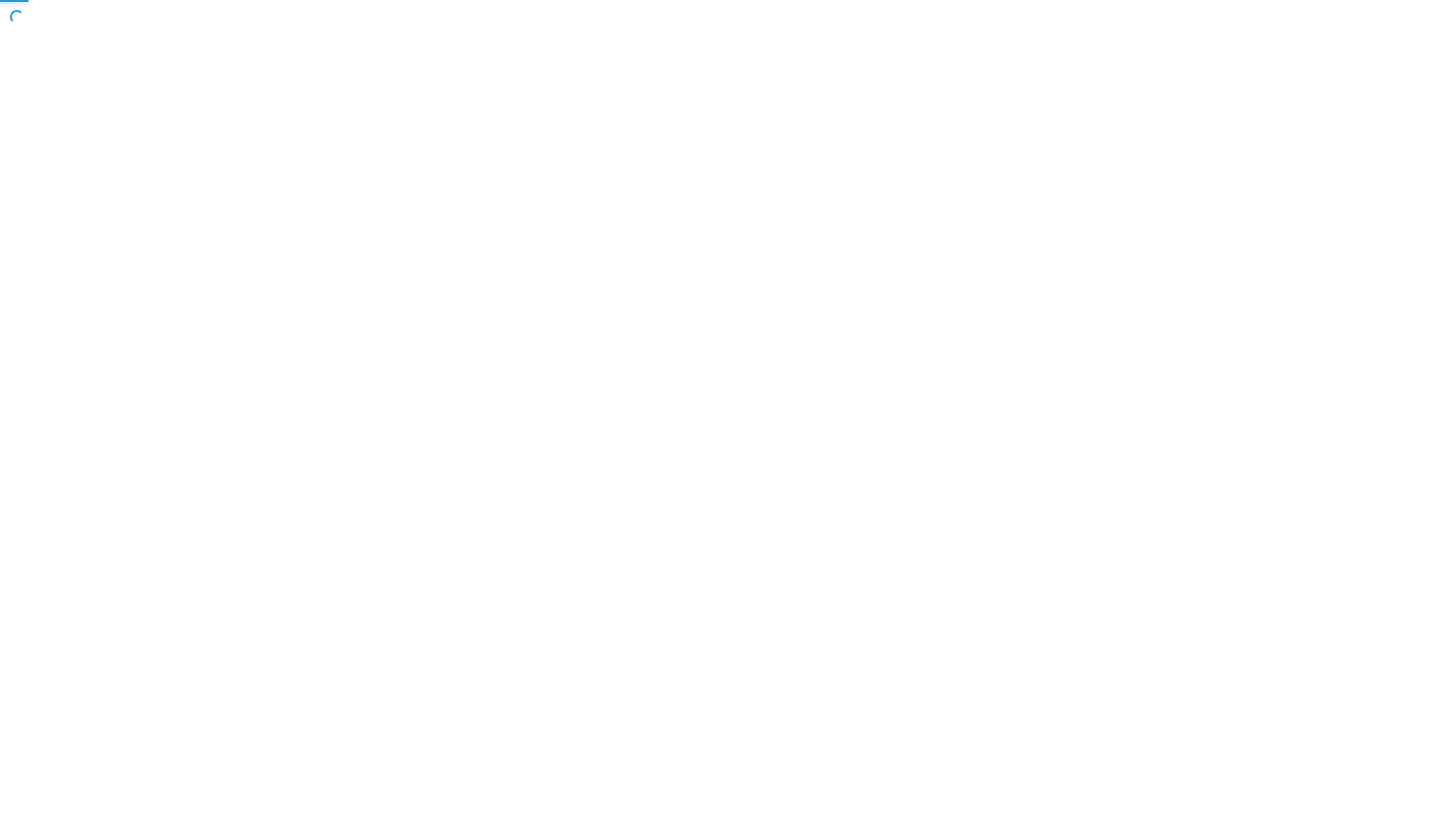 scroll, scrollTop: 0, scrollLeft: 0, axis: both 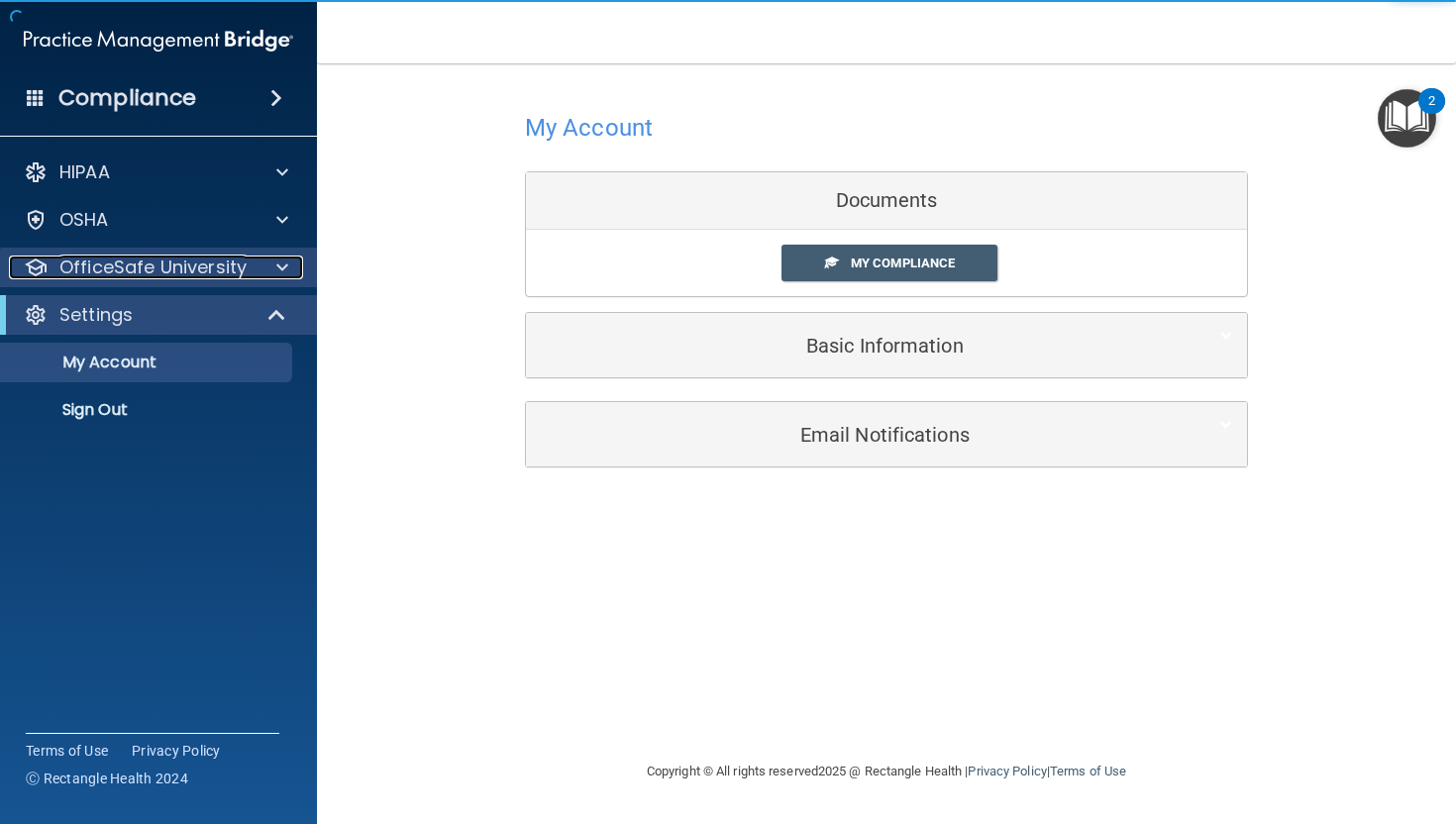 click on "OfficeSafe University" at bounding box center [153, 267] 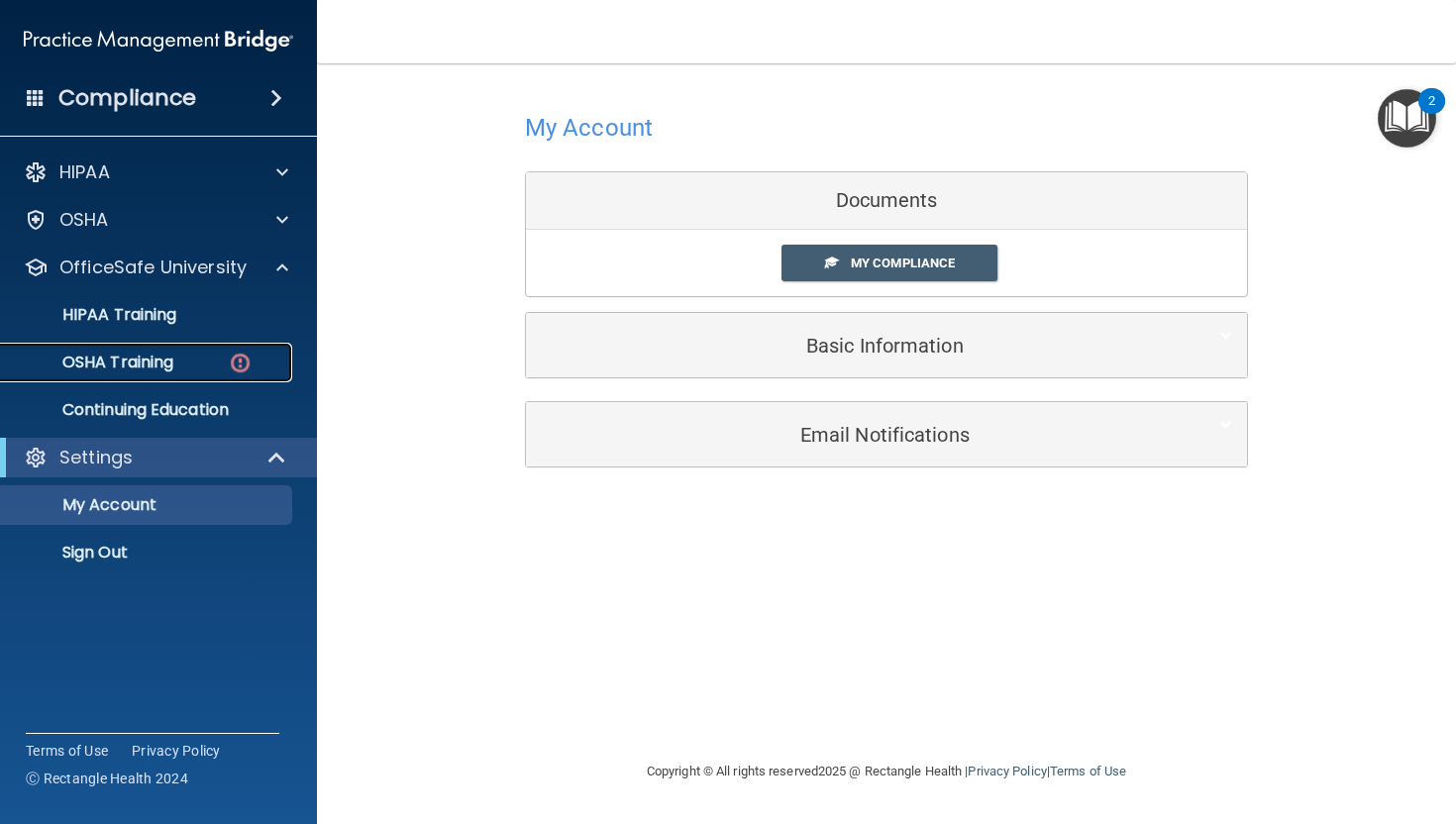 click on "OSHA Training" at bounding box center [93, 362] 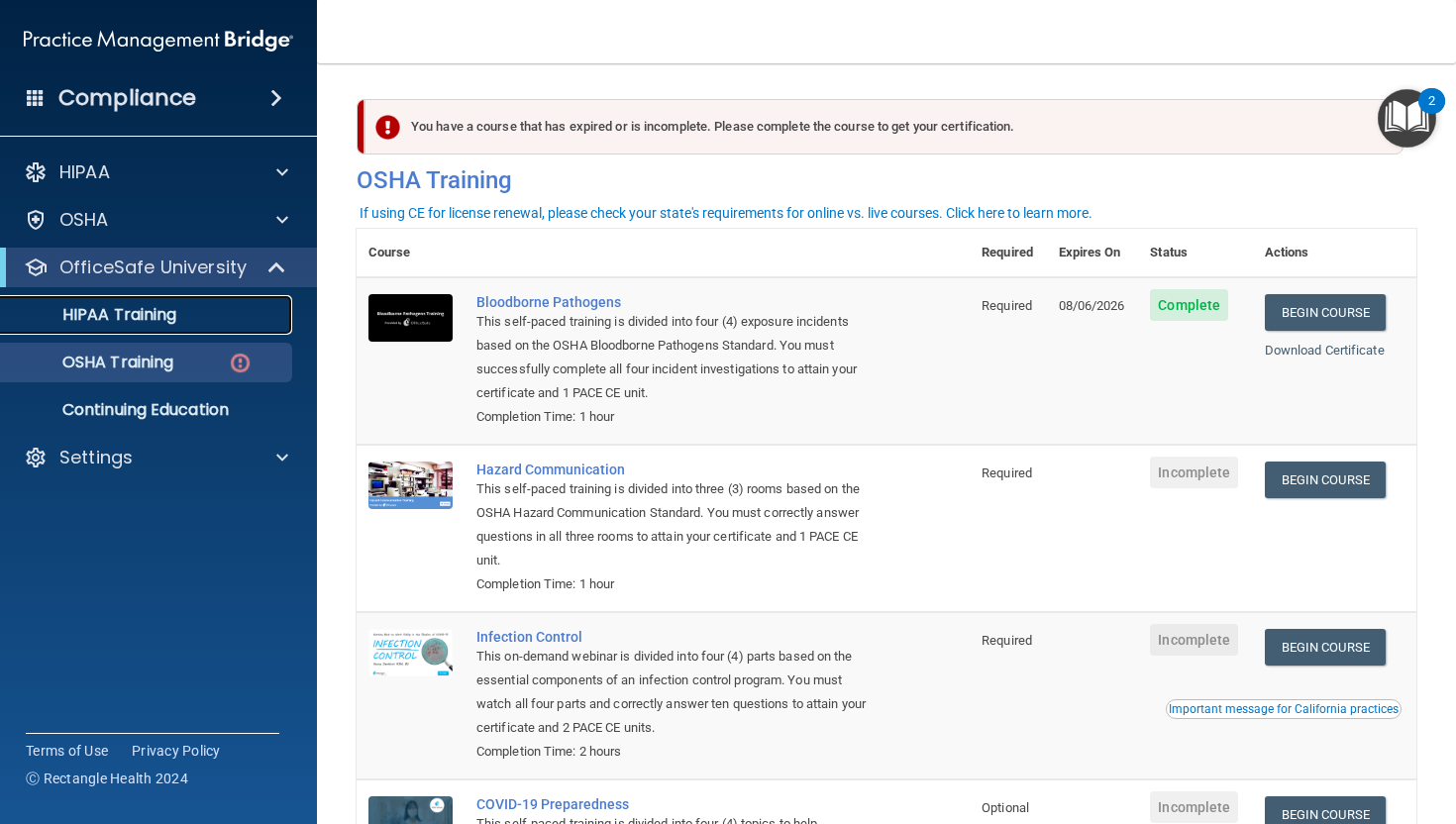 click on "HIPAA Training" at bounding box center [94, 315] 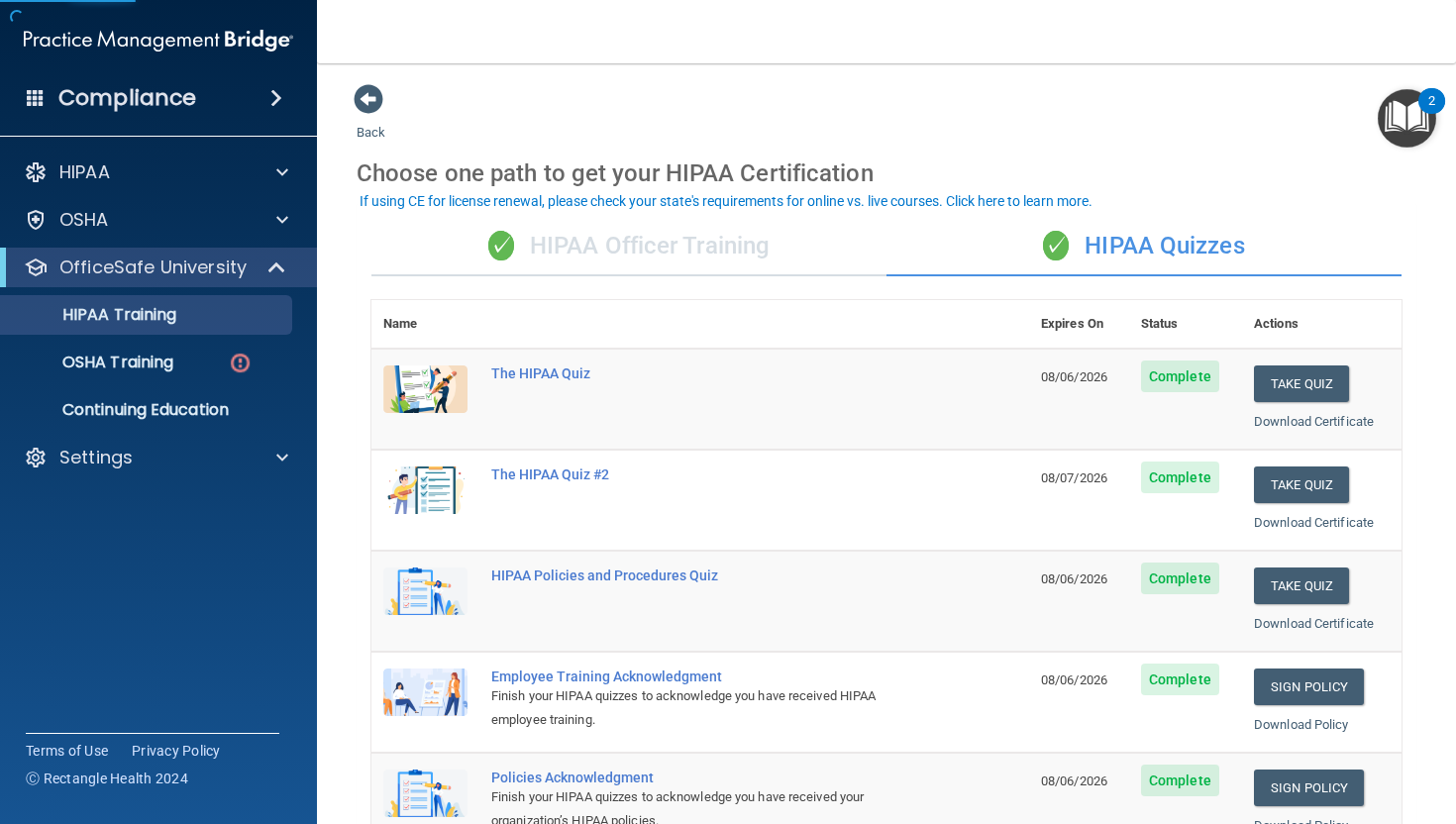 click on "✓   HIPAA Officer Training" at bounding box center [629, 247] 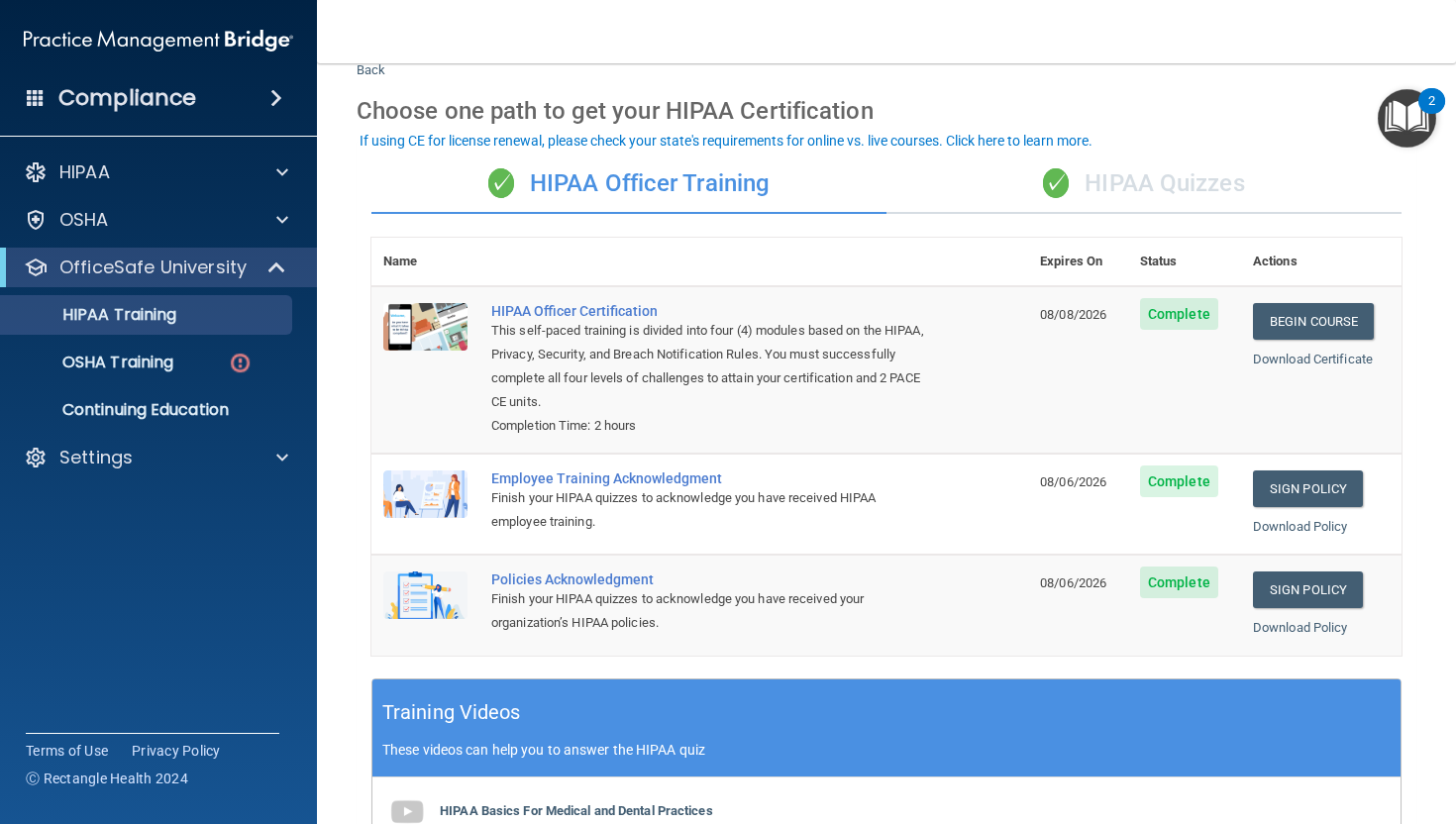 scroll, scrollTop: 60, scrollLeft: 0, axis: vertical 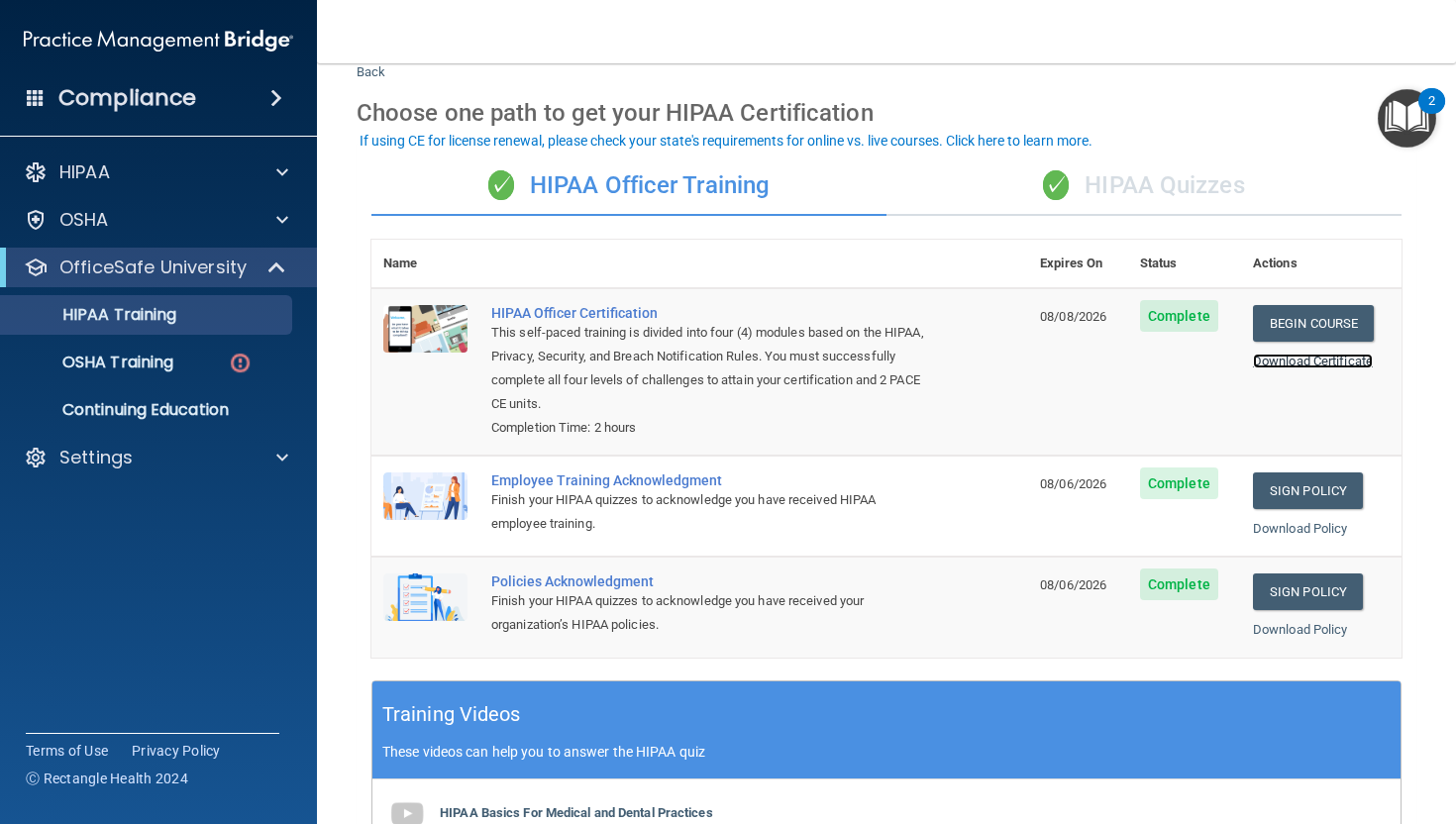 click on "Download Certificate" at bounding box center (1312, 360) 